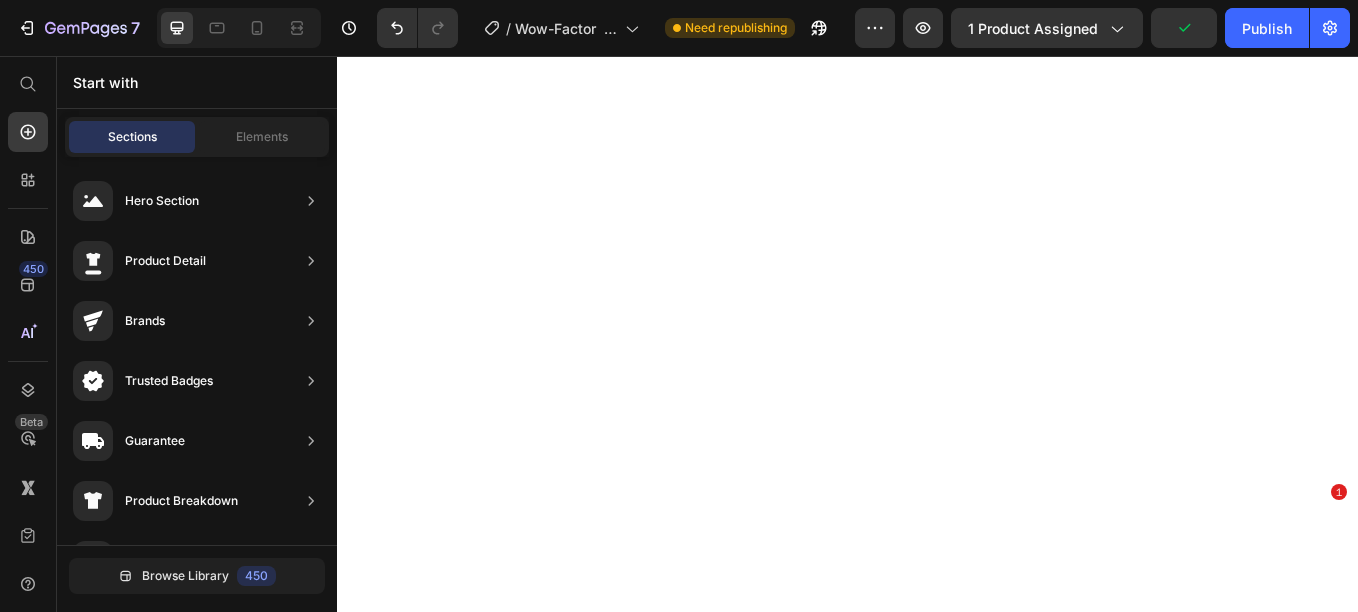 scroll, scrollTop: 0, scrollLeft: 0, axis: both 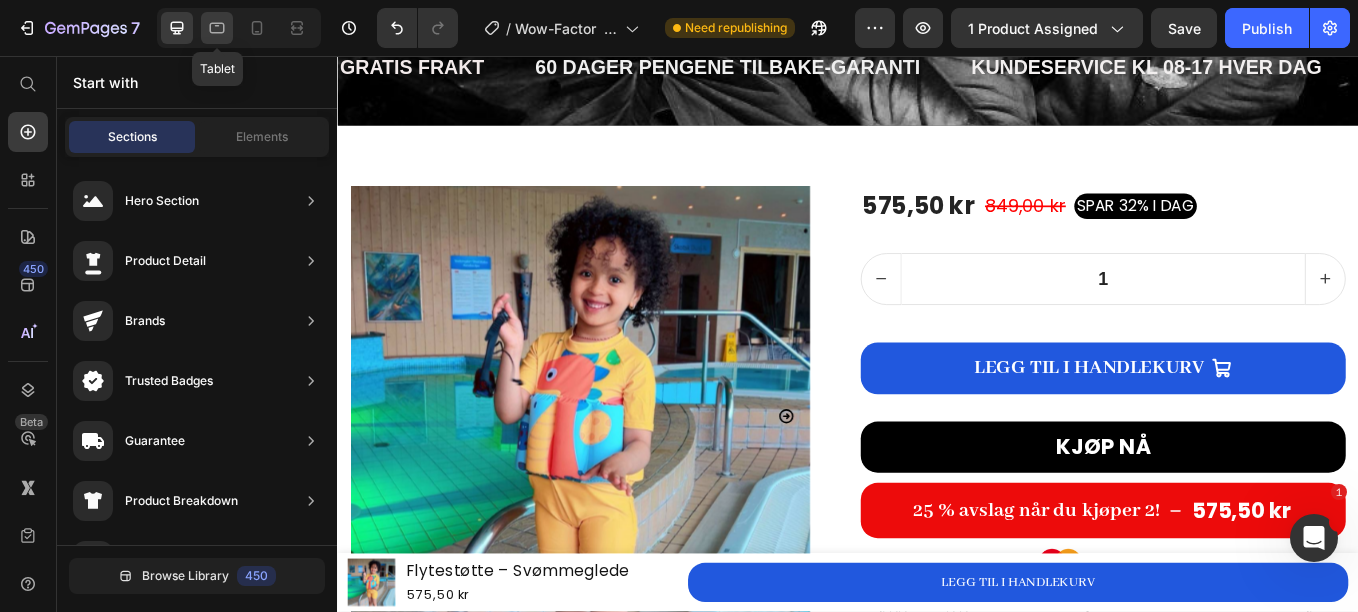 drag, startPoint x: 215, startPoint y: 37, endPoint x: 317, endPoint y: 122, distance: 132.77425 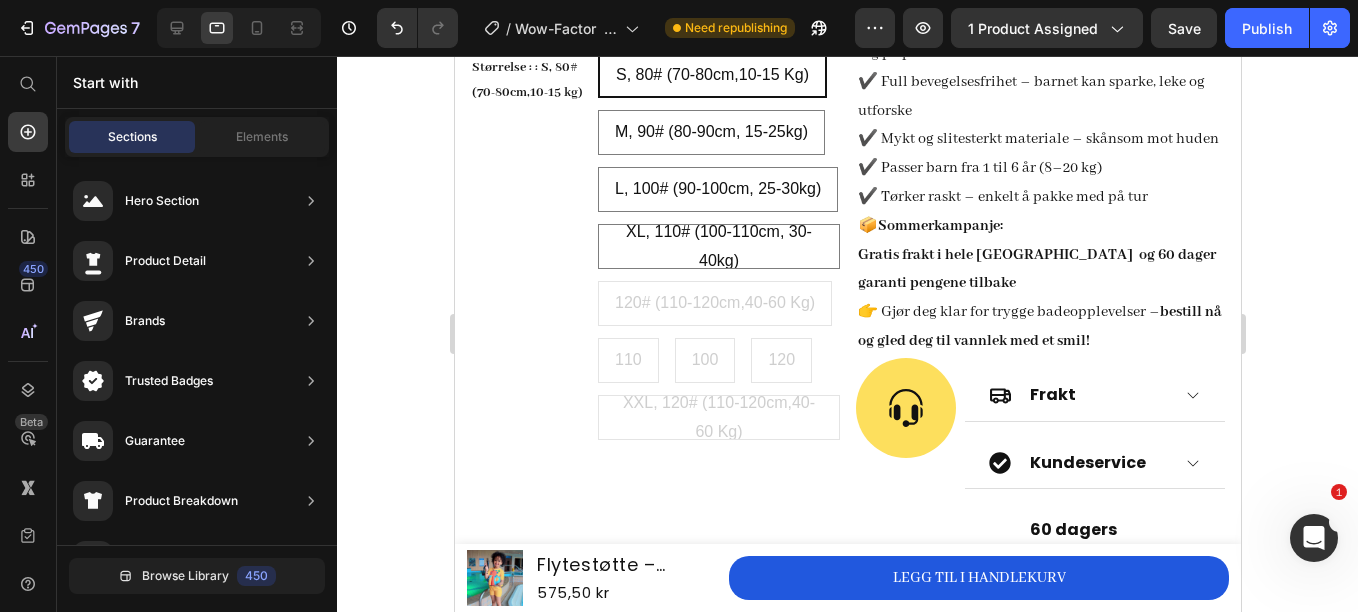 scroll, scrollTop: 1084, scrollLeft: 0, axis: vertical 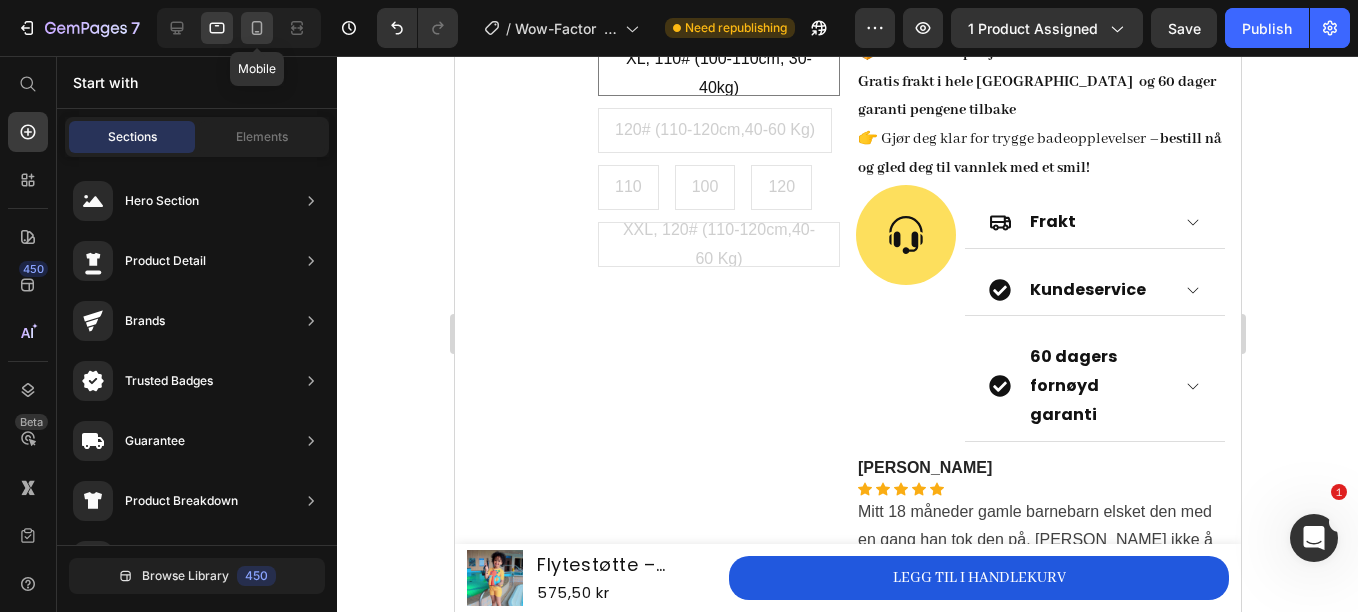 drag, startPoint x: 255, startPoint y: 33, endPoint x: 206, endPoint y: 123, distance: 102.47439 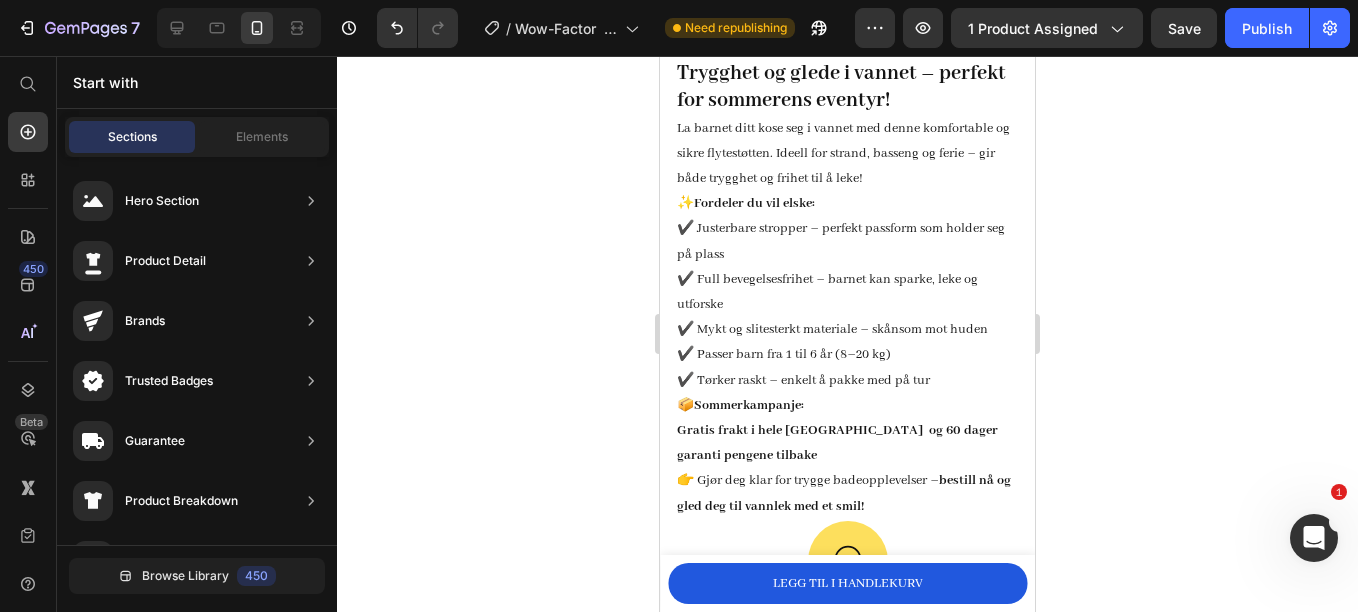 scroll, scrollTop: 1722, scrollLeft: 0, axis: vertical 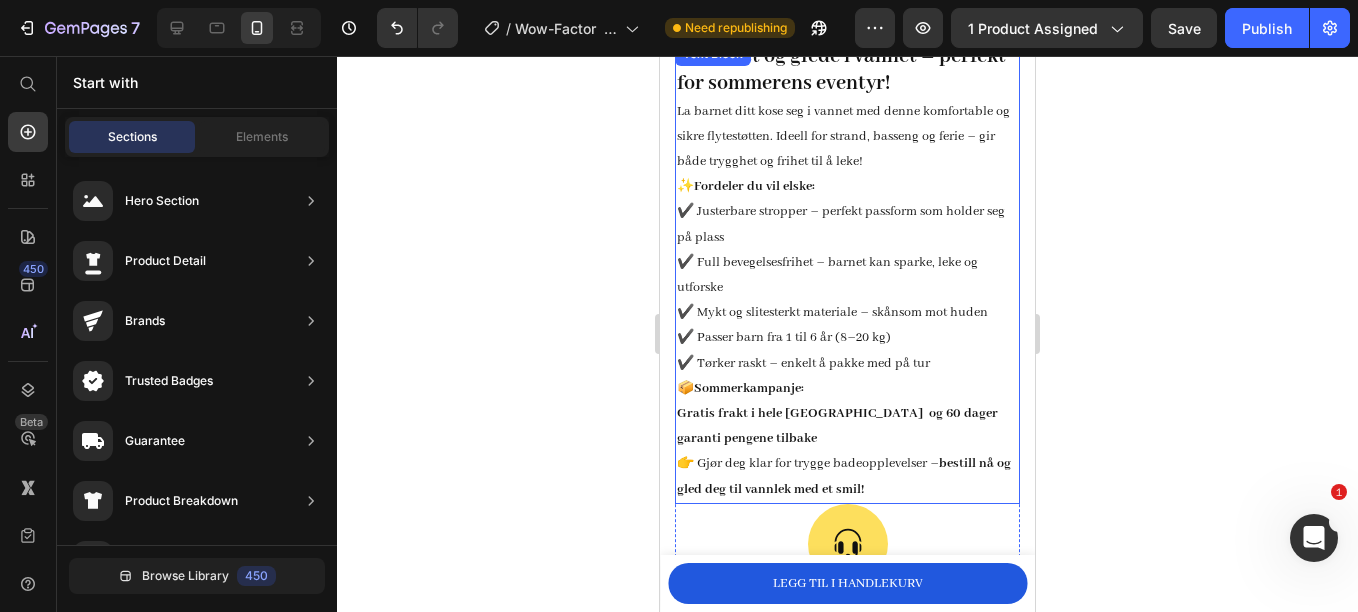 click on "✨  Fordeler du vil elske: ✔️ Justerbare stropper – perfekt passform som holder seg på plass ✔️ Full bevegelsesfrihet – barnet kan sparke, leke og utforske ✔️ Mykt og slitesterkt materiale – skånsom mot huden ✔️ Passer barn fra 1 til 6 år (8–20 kg) ✔️ Tørker raskt – enkelt å pakke med på tur" at bounding box center (847, 275) 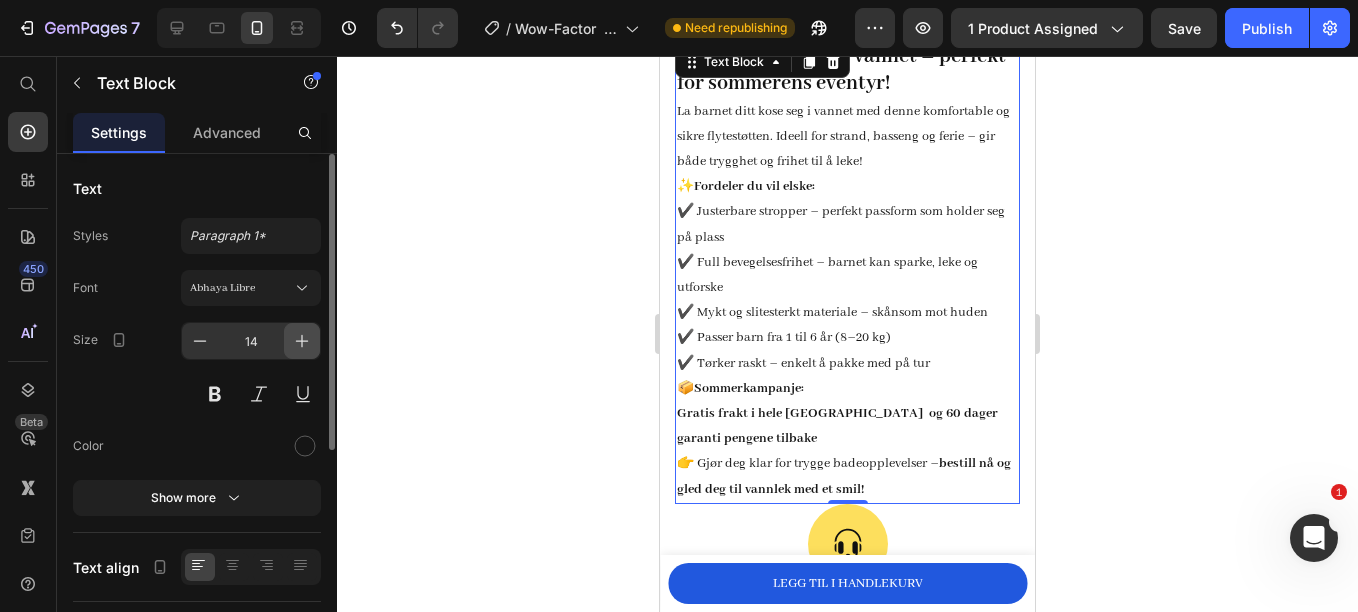 click 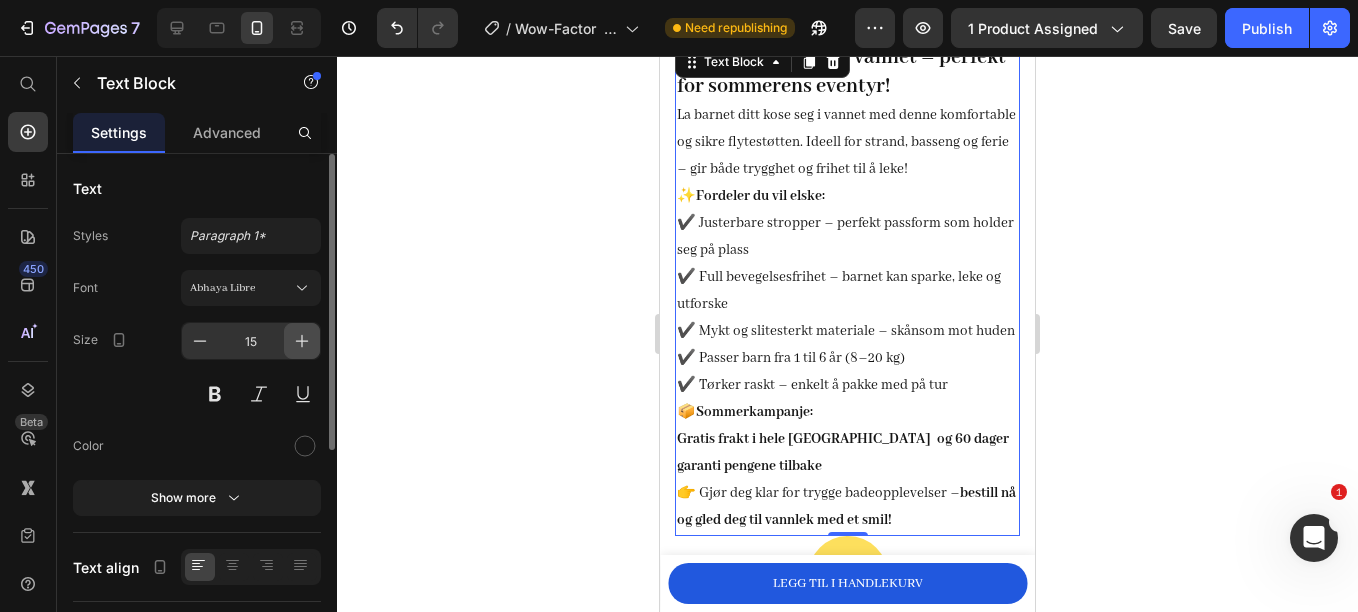 scroll, scrollTop: 1723, scrollLeft: 0, axis: vertical 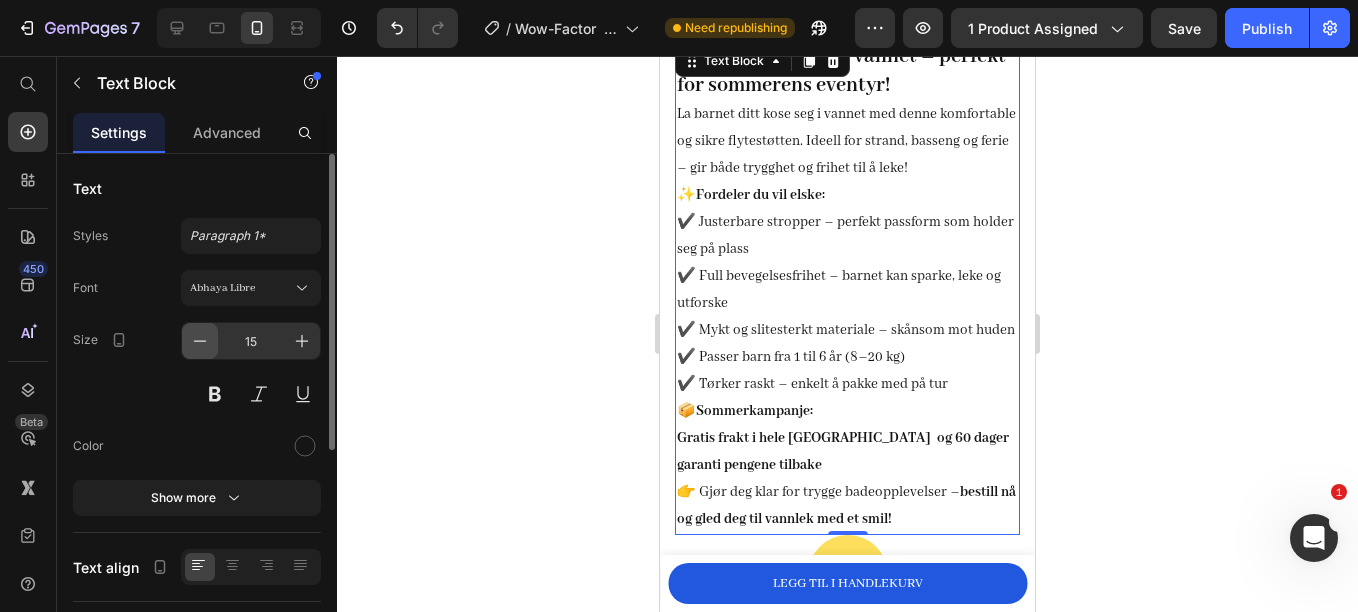 click 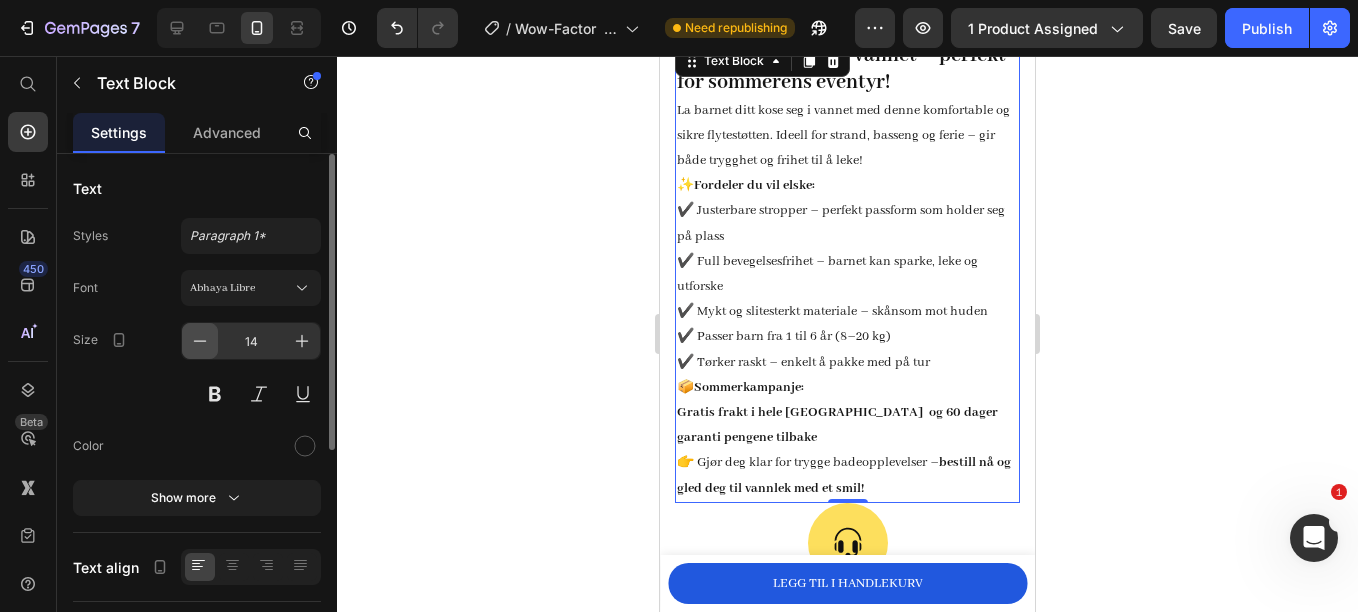 scroll, scrollTop: 1722, scrollLeft: 0, axis: vertical 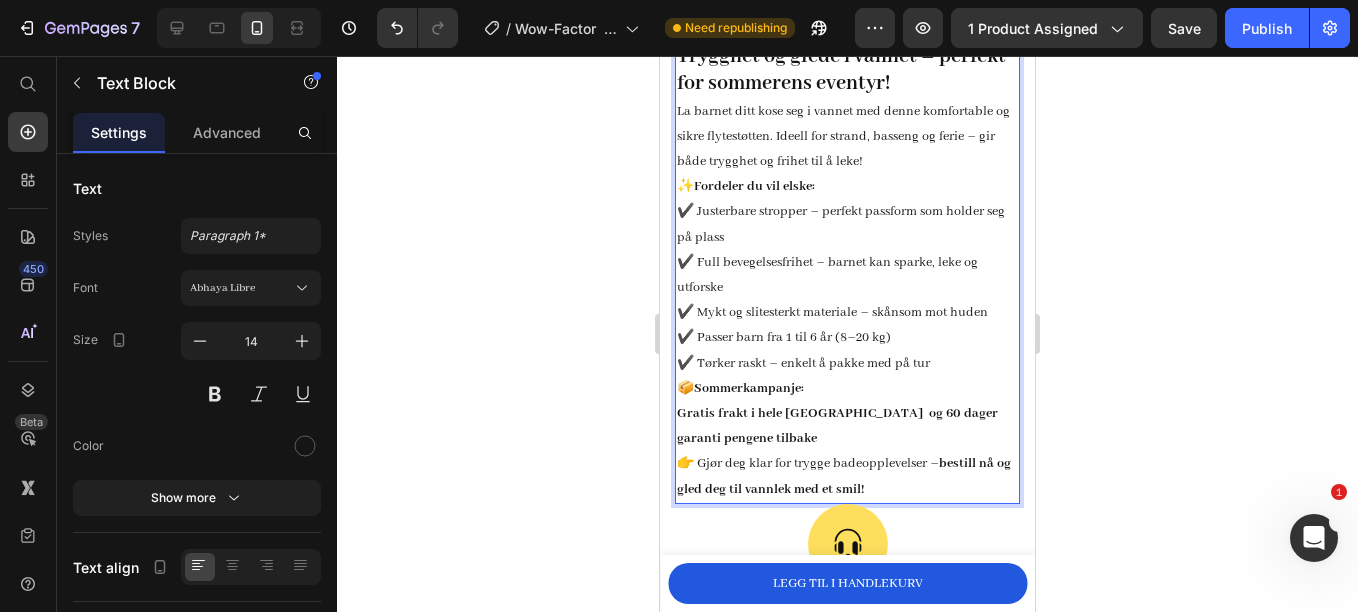 click on "👉 Gjør deg klar for trygge badeopplevelser –  bestill nå og gled deg til vannlek med et smil!" at bounding box center [847, 476] 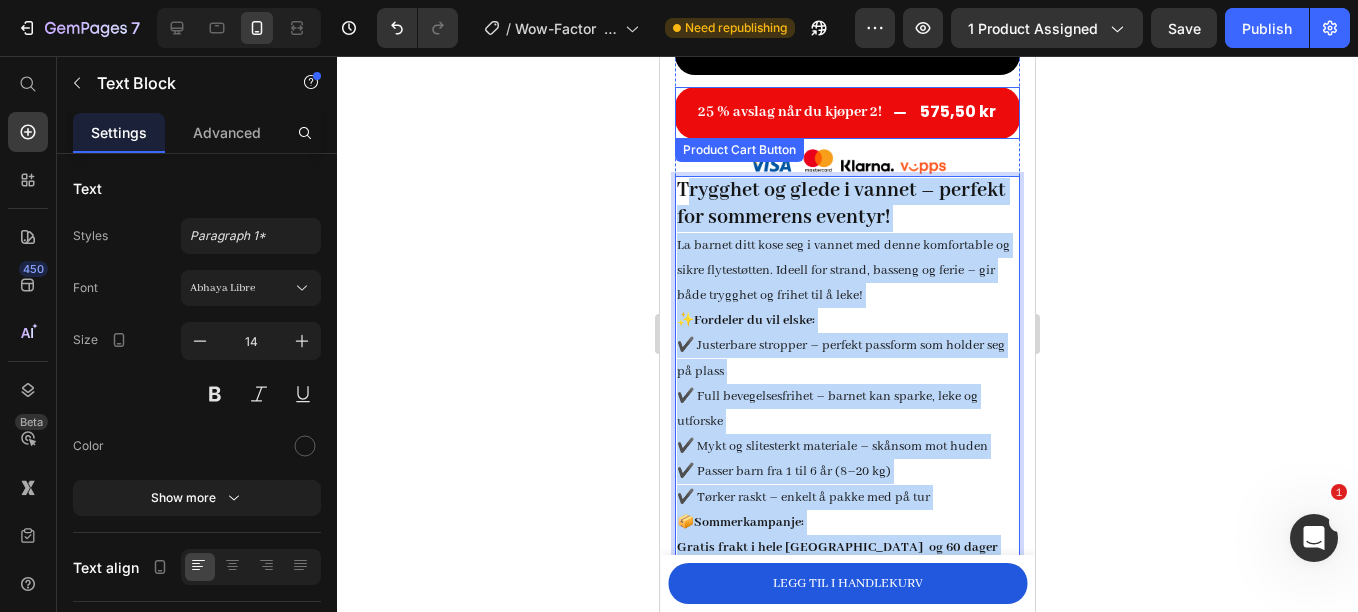 scroll, scrollTop: 1479, scrollLeft: 0, axis: vertical 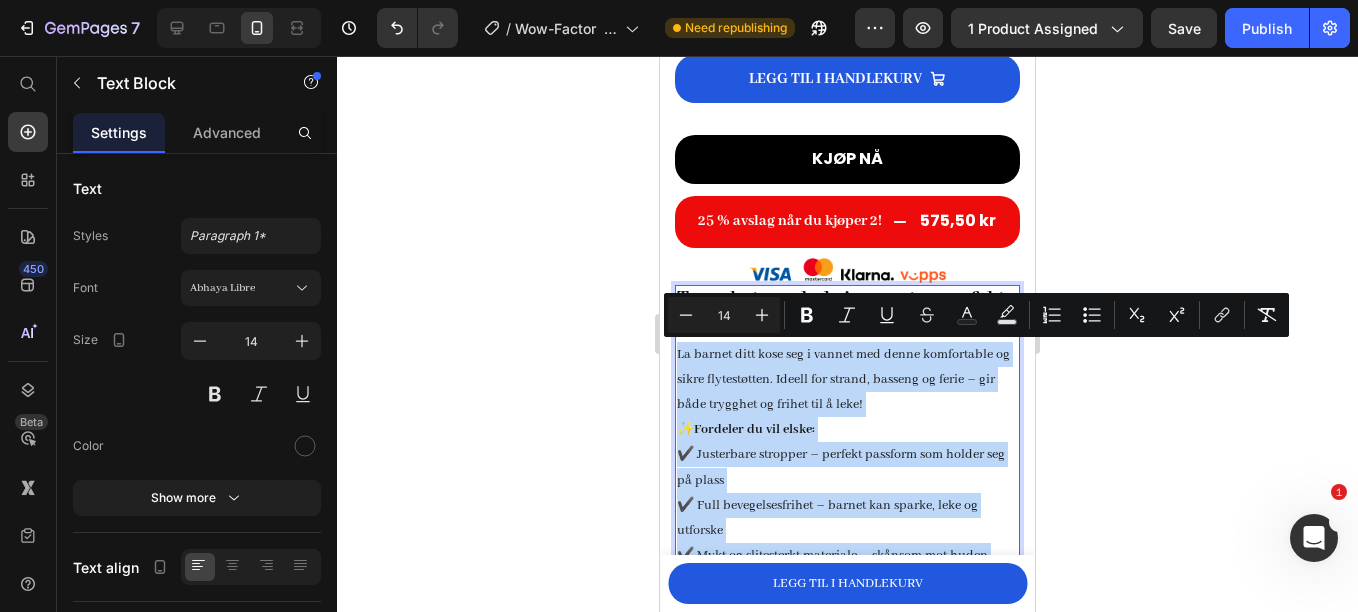 drag, startPoint x: 891, startPoint y: 487, endPoint x: 678, endPoint y: 365, distance: 245.46486 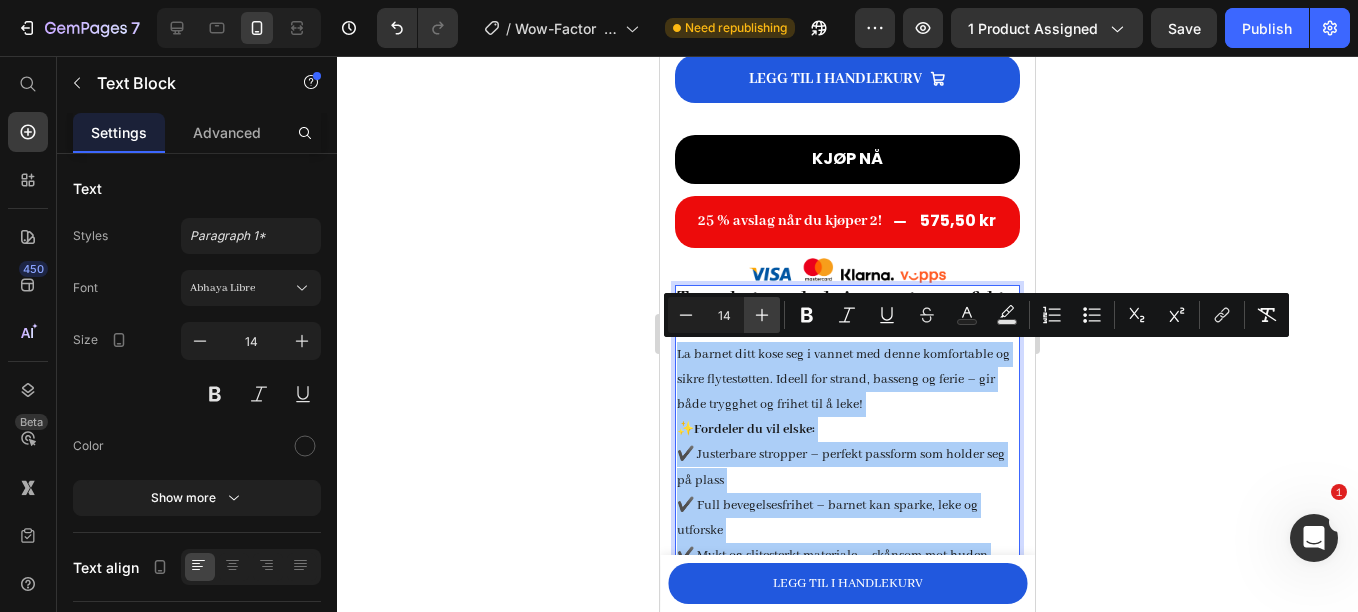 click 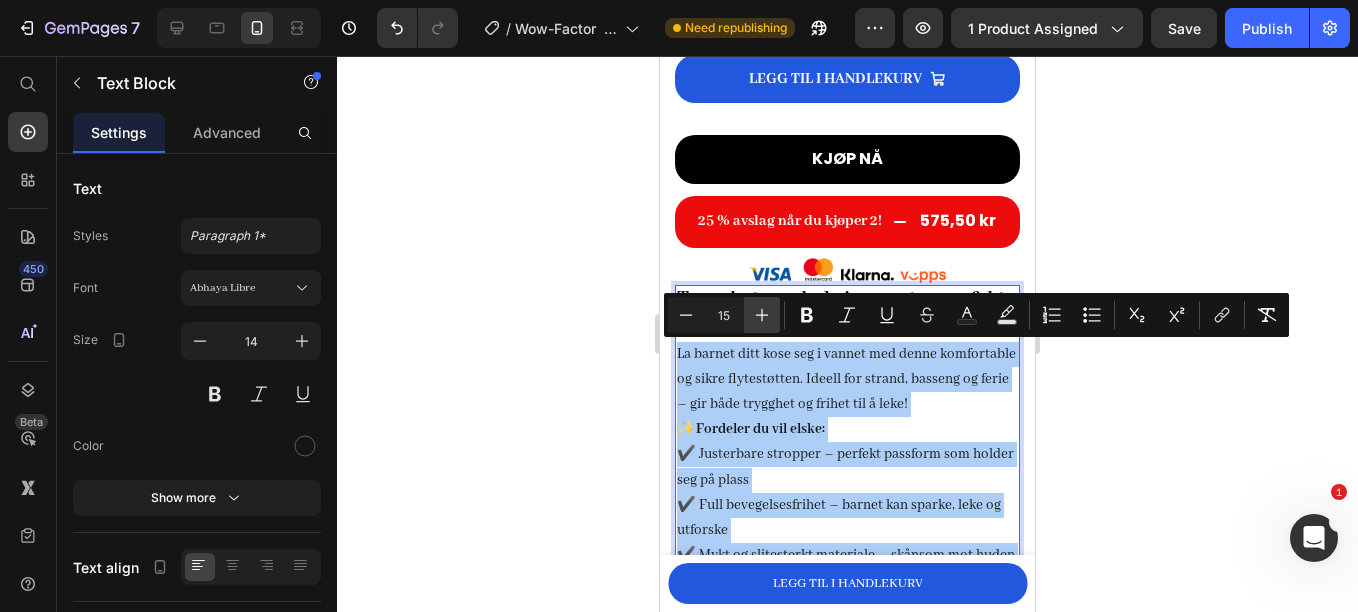 click 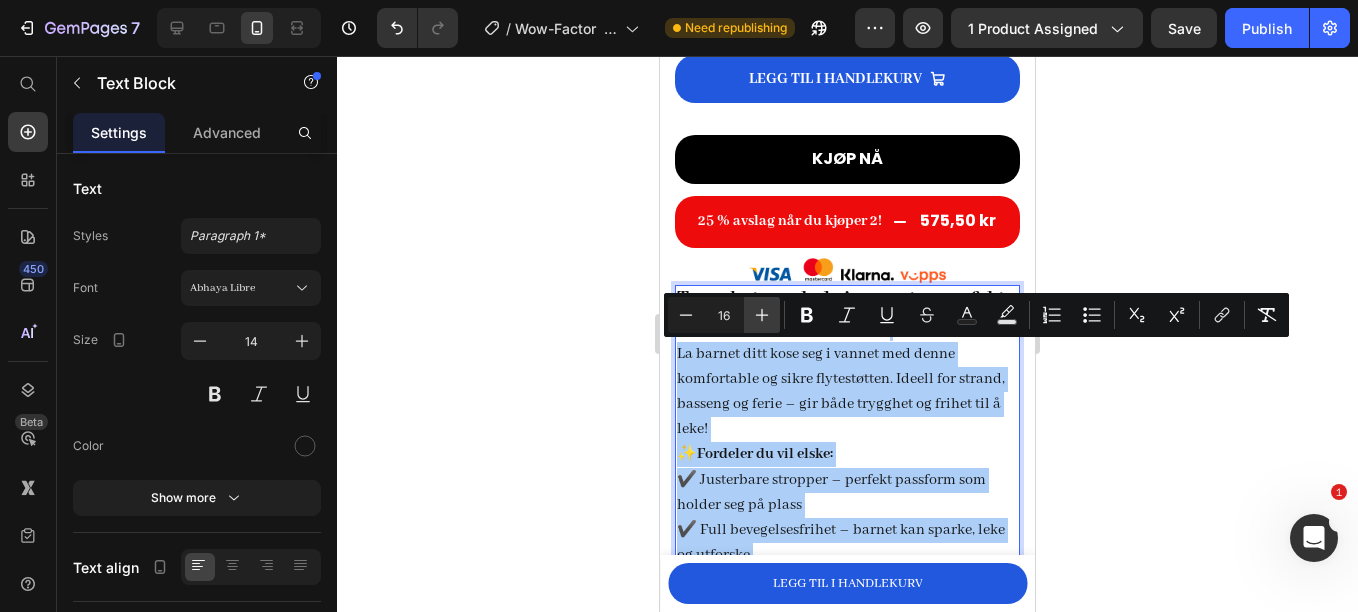 click 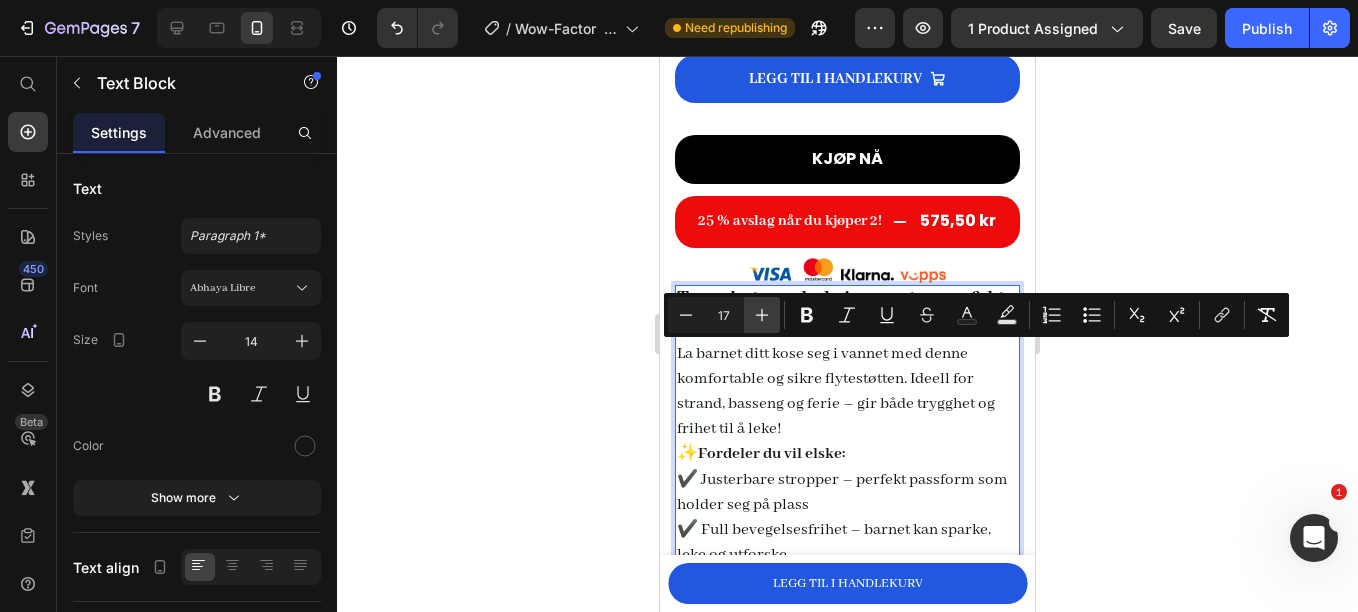 click 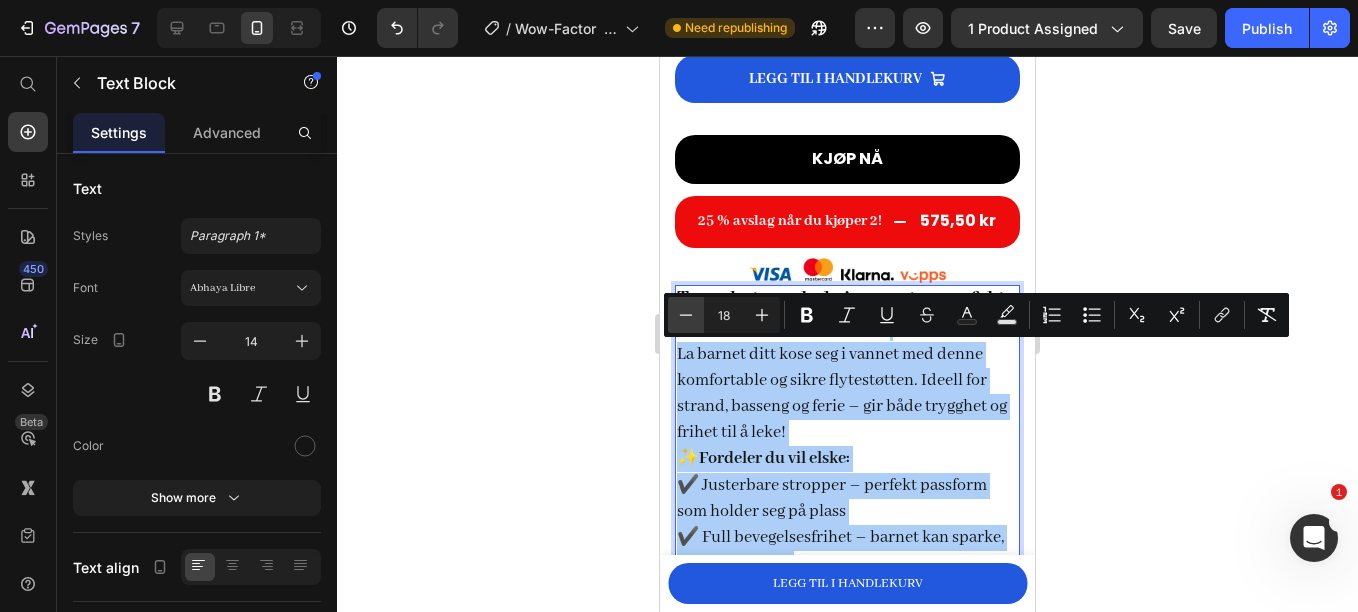 click 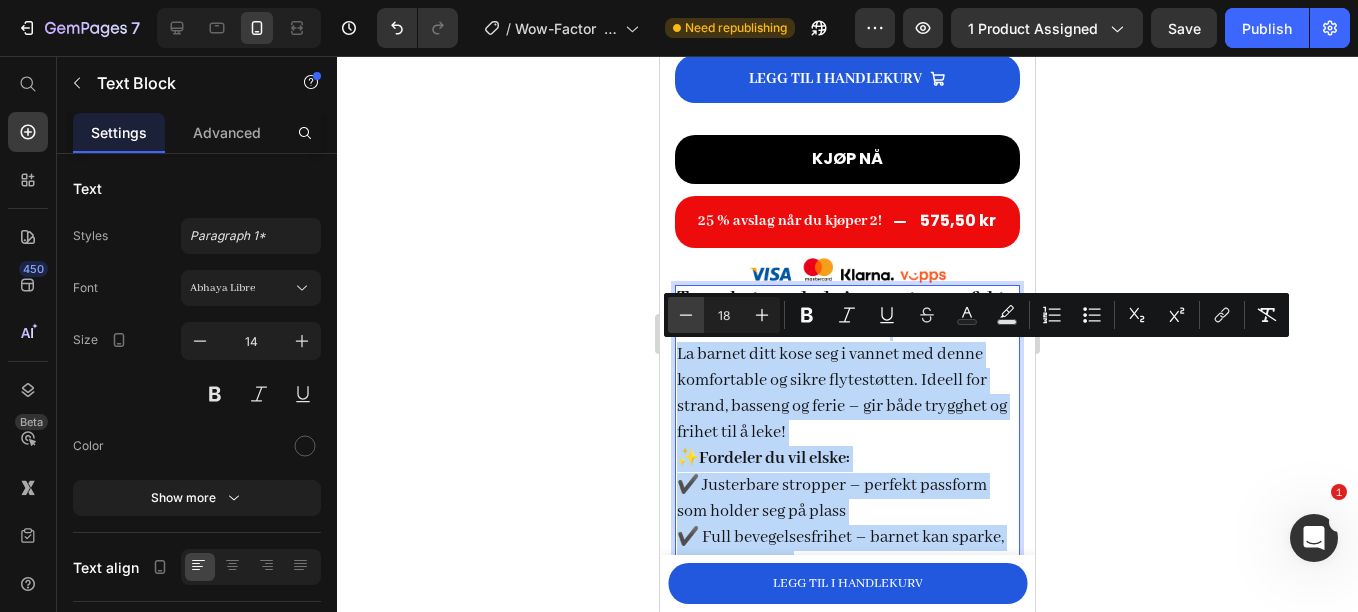 type on "17" 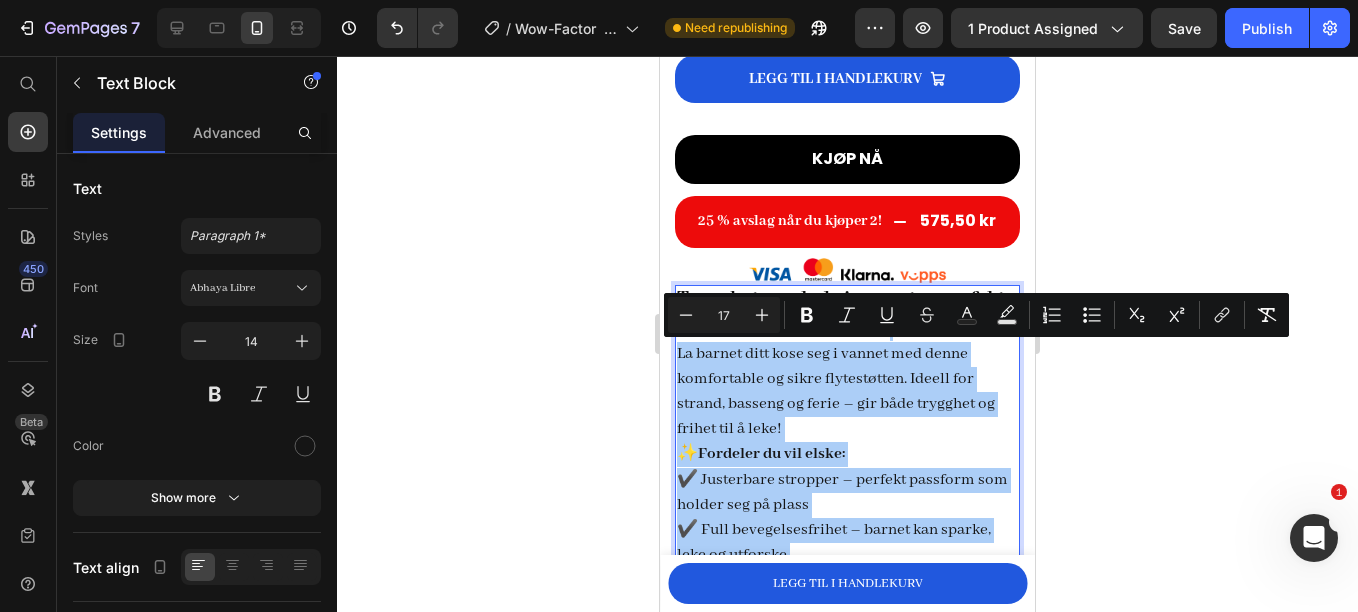click 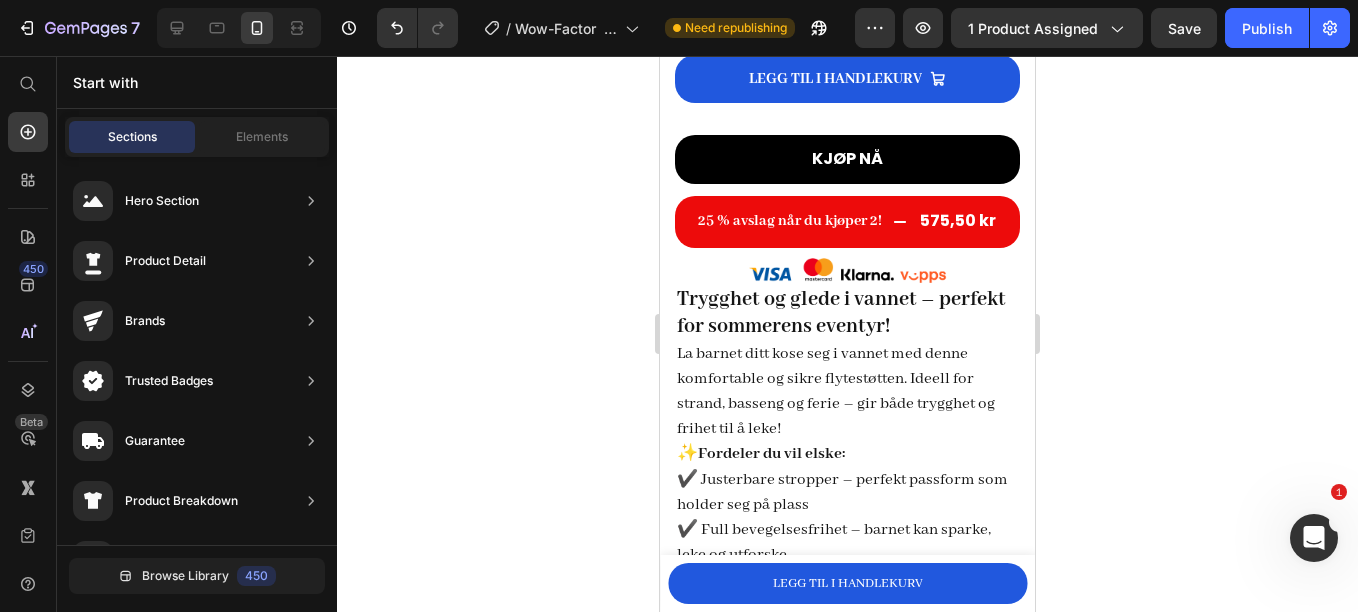 click 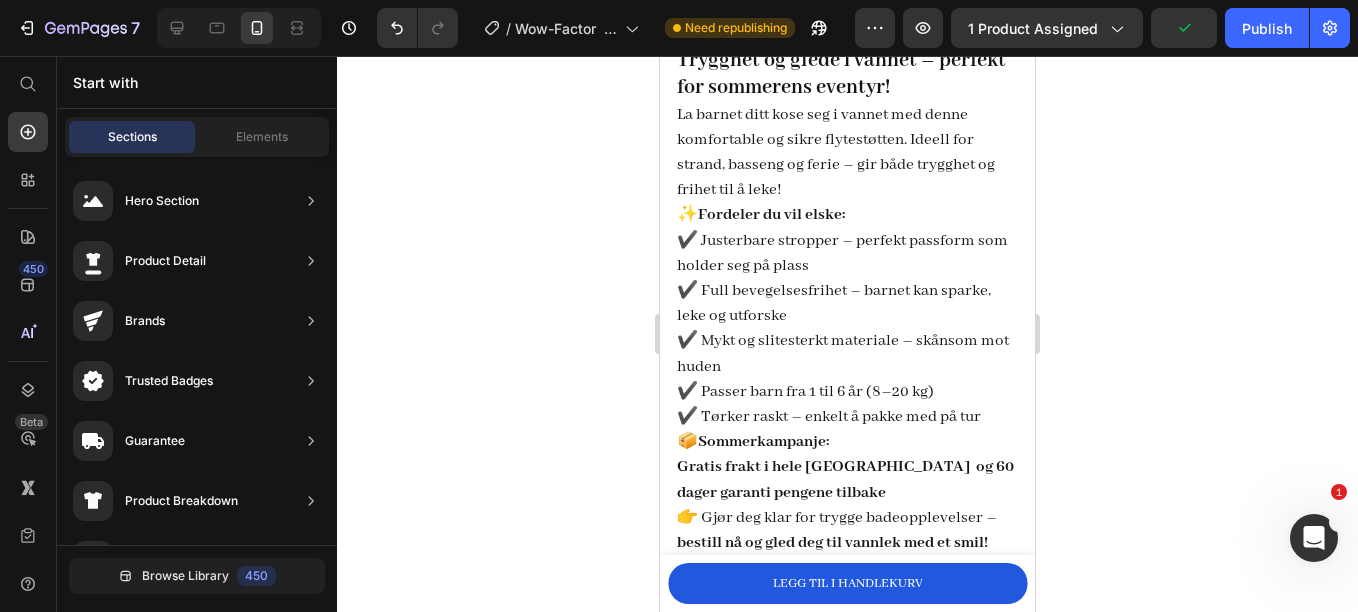 scroll, scrollTop: 1798, scrollLeft: 0, axis: vertical 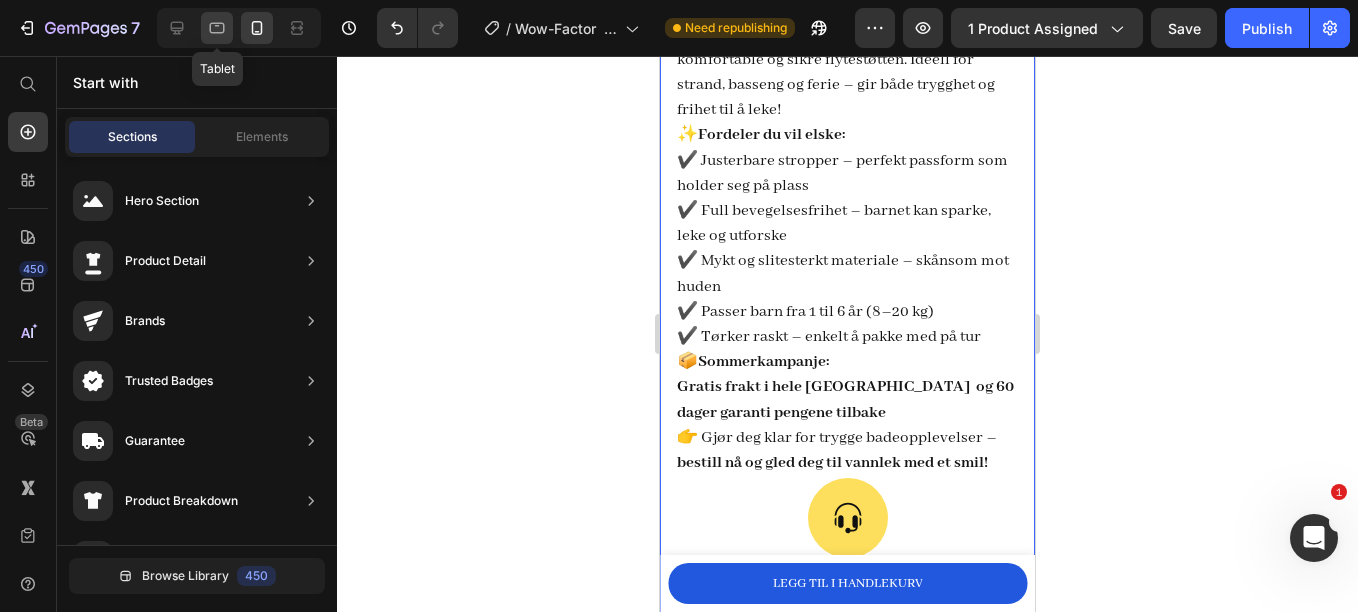 click 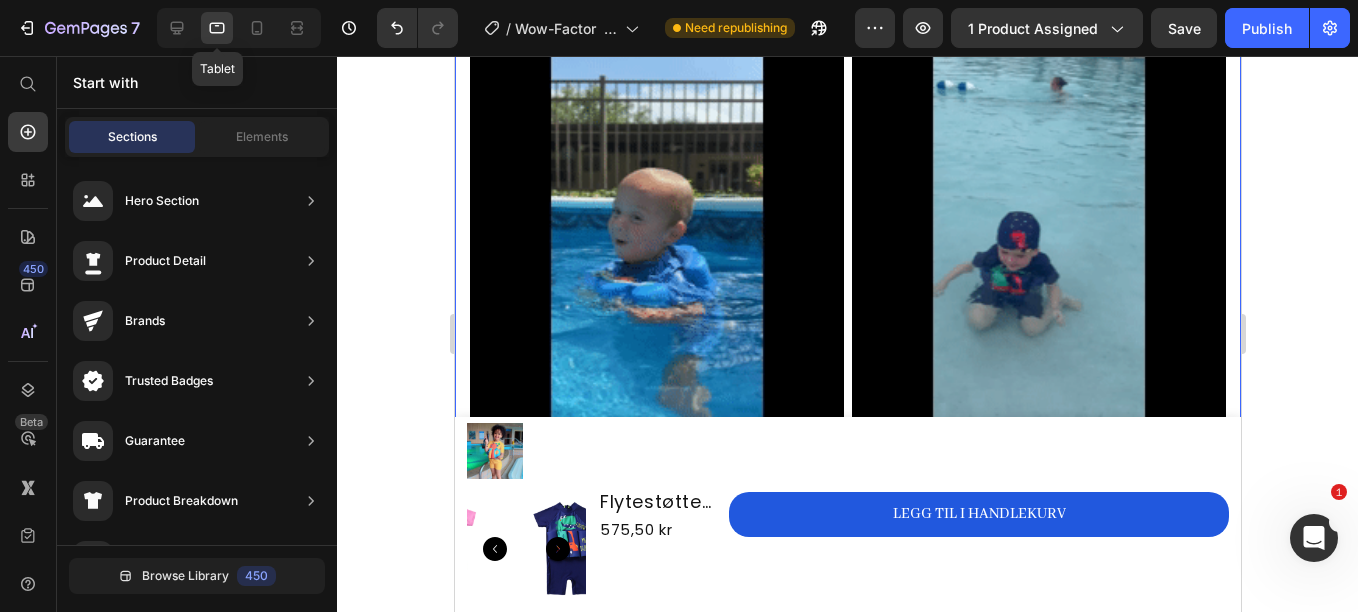 click 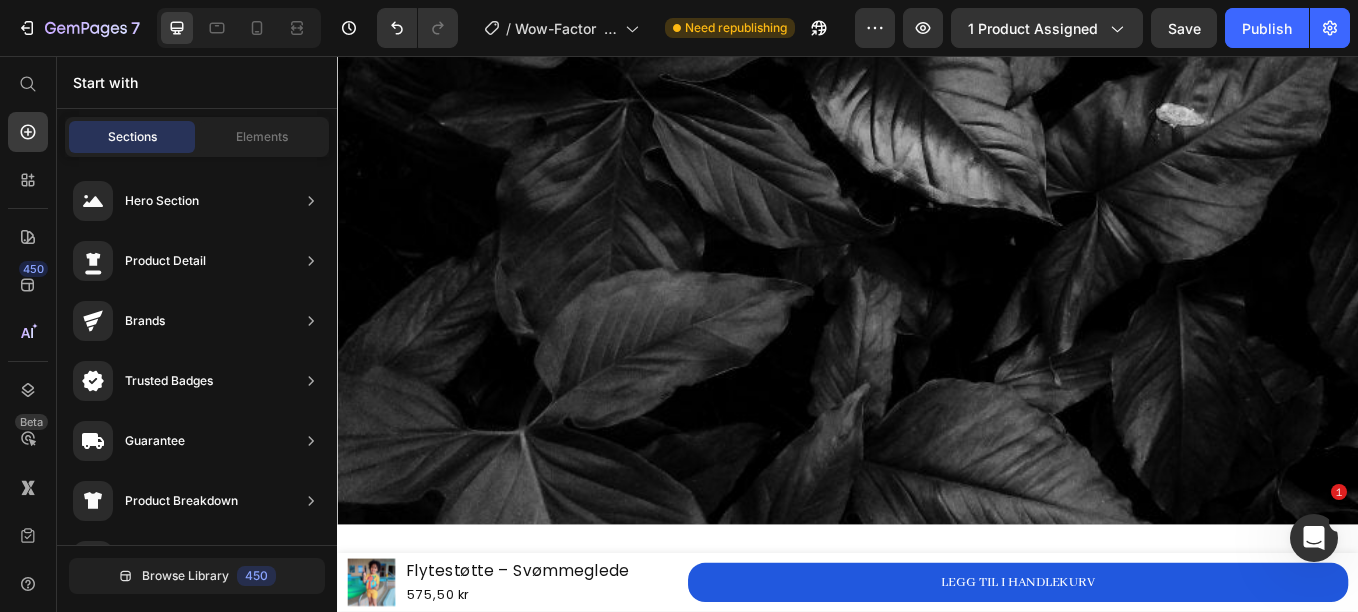 scroll, scrollTop: 3616, scrollLeft: 0, axis: vertical 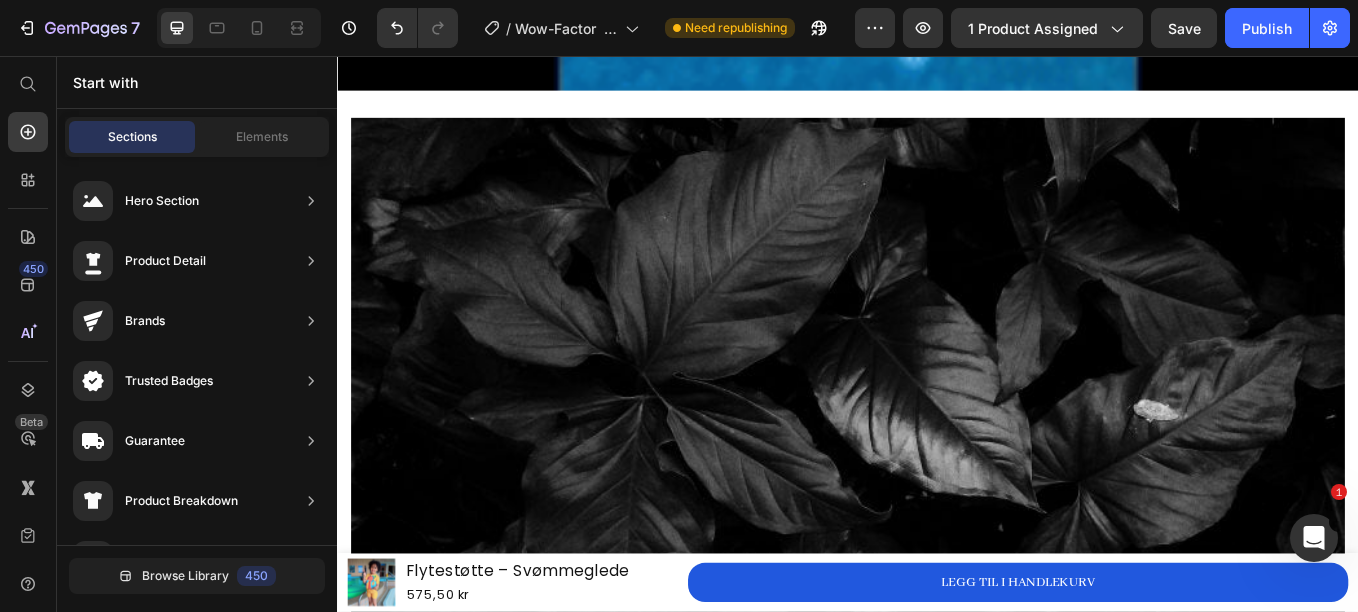 drag, startPoint x: 1529, startPoint y: 191, endPoint x: 1602, endPoint y: 81, distance: 132.01894 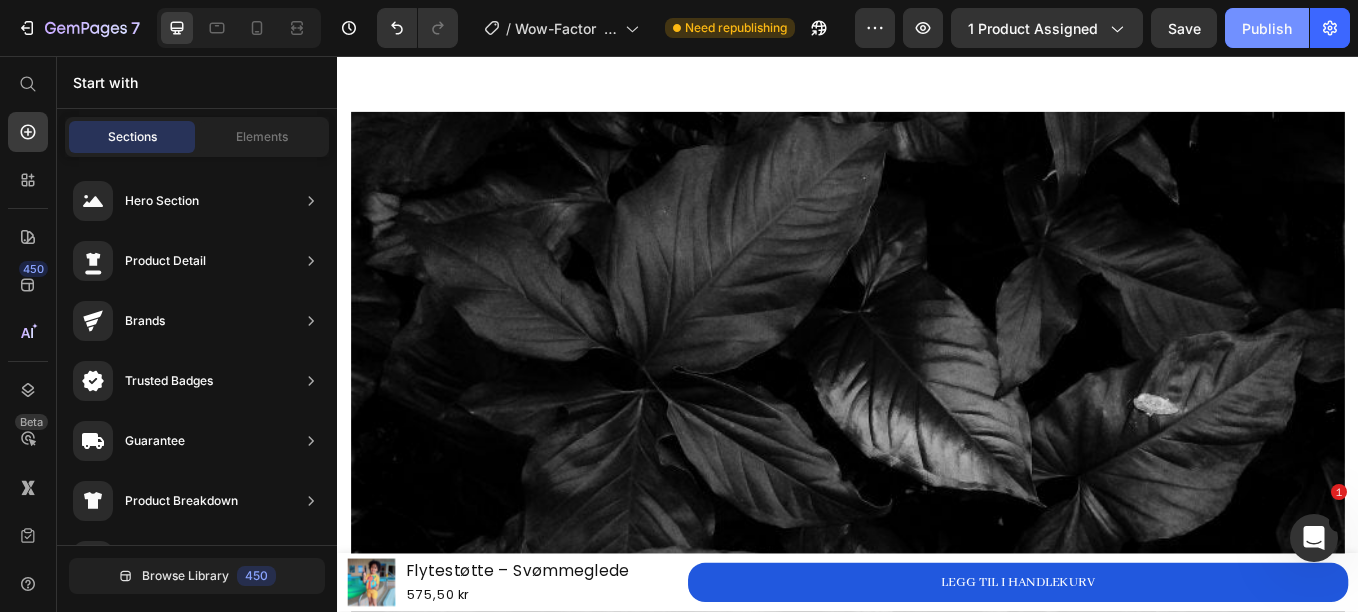 scroll, scrollTop: 12, scrollLeft: 0, axis: vertical 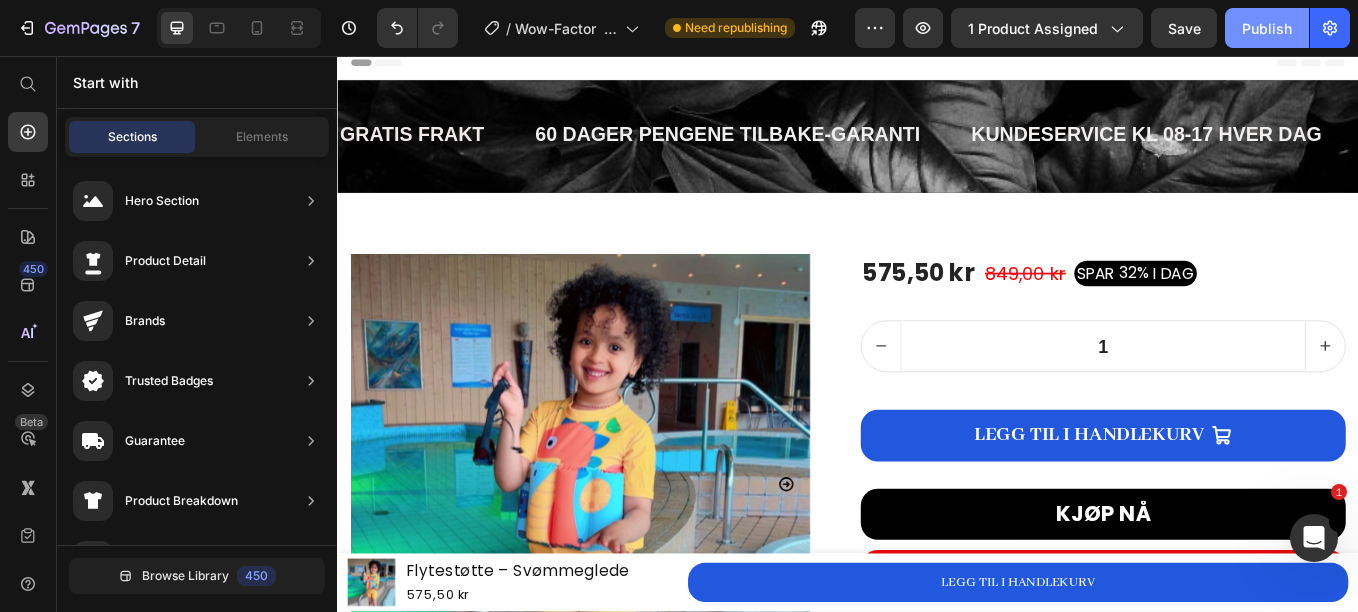 click on "Publish" at bounding box center (1267, 28) 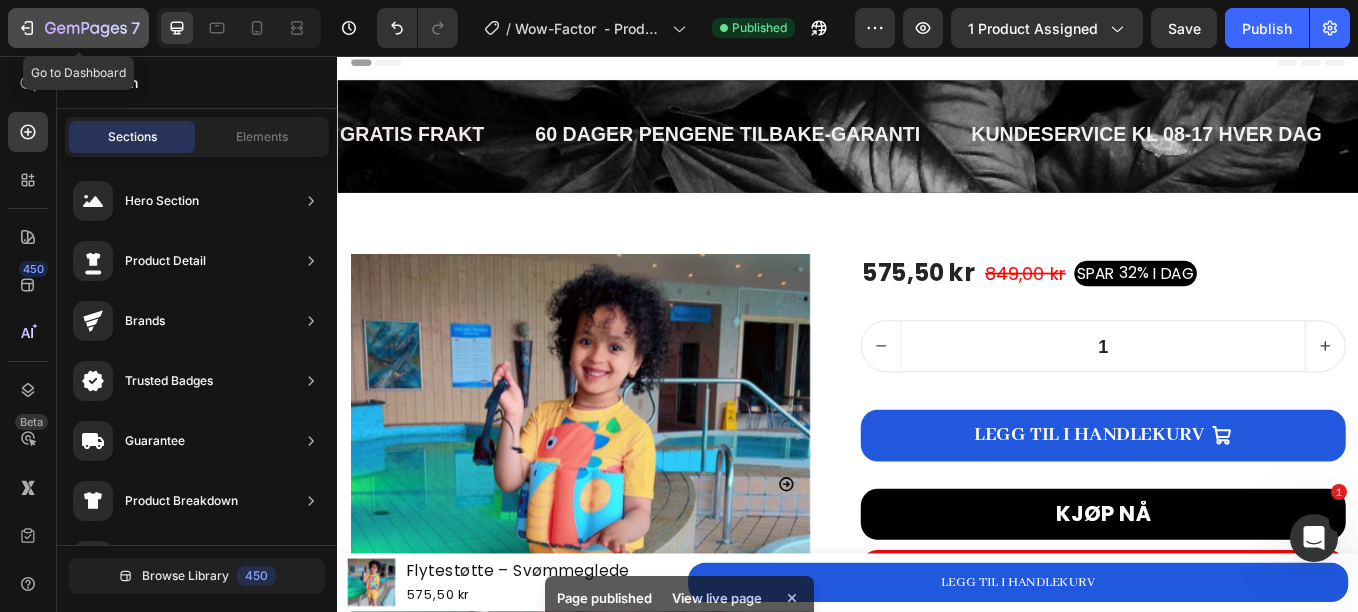 click 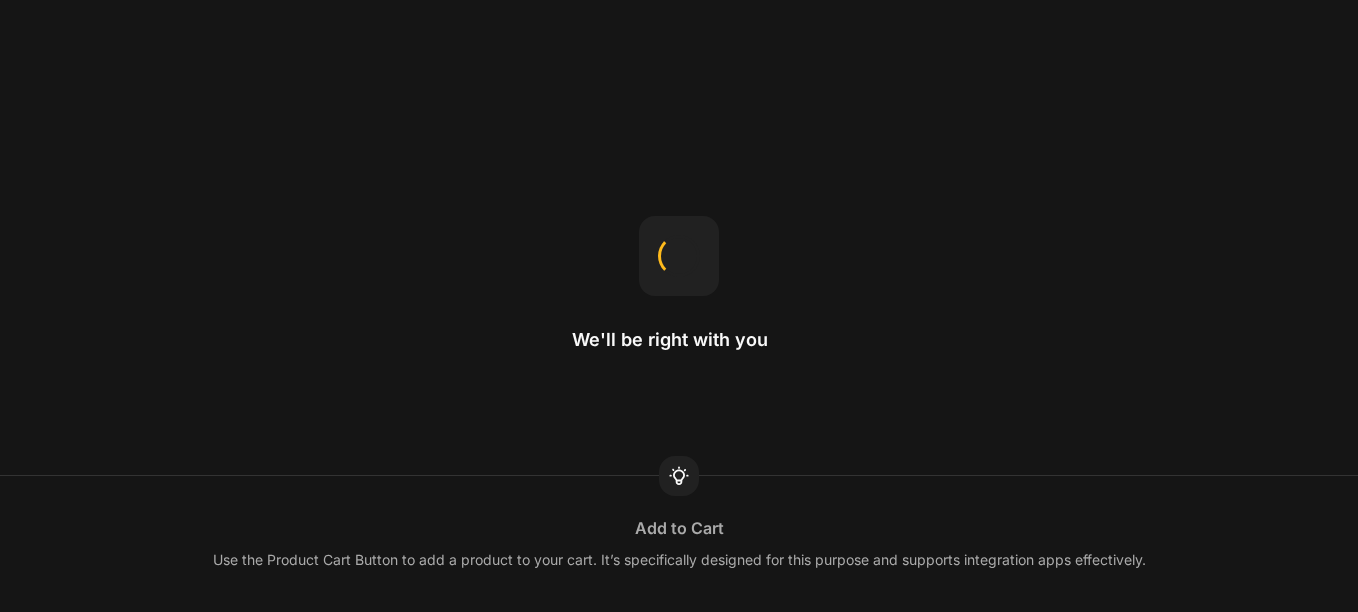 scroll, scrollTop: 0, scrollLeft: 0, axis: both 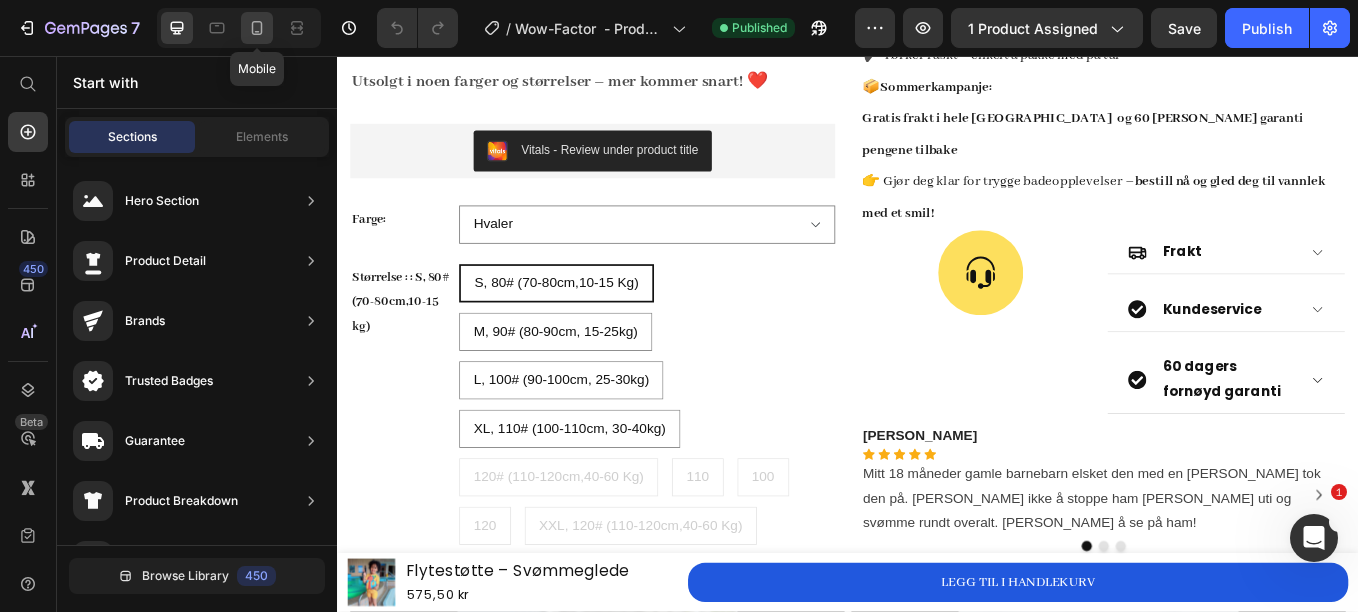 click 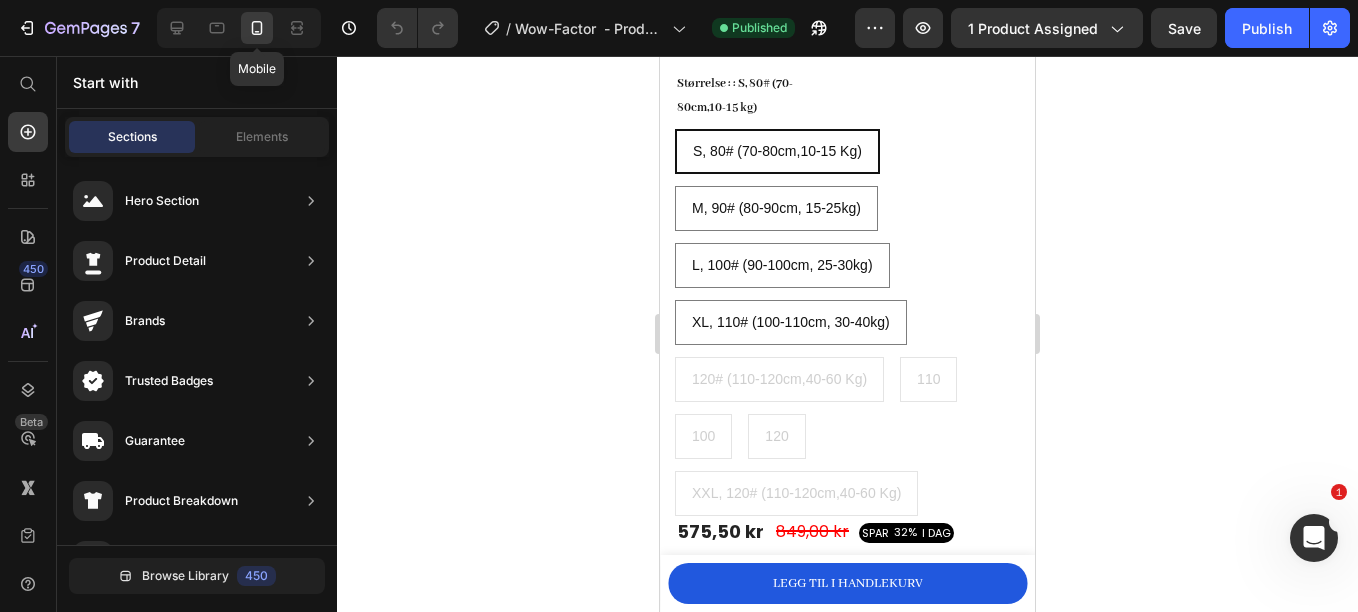 scroll, scrollTop: 864, scrollLeft: 0, axis: vertical 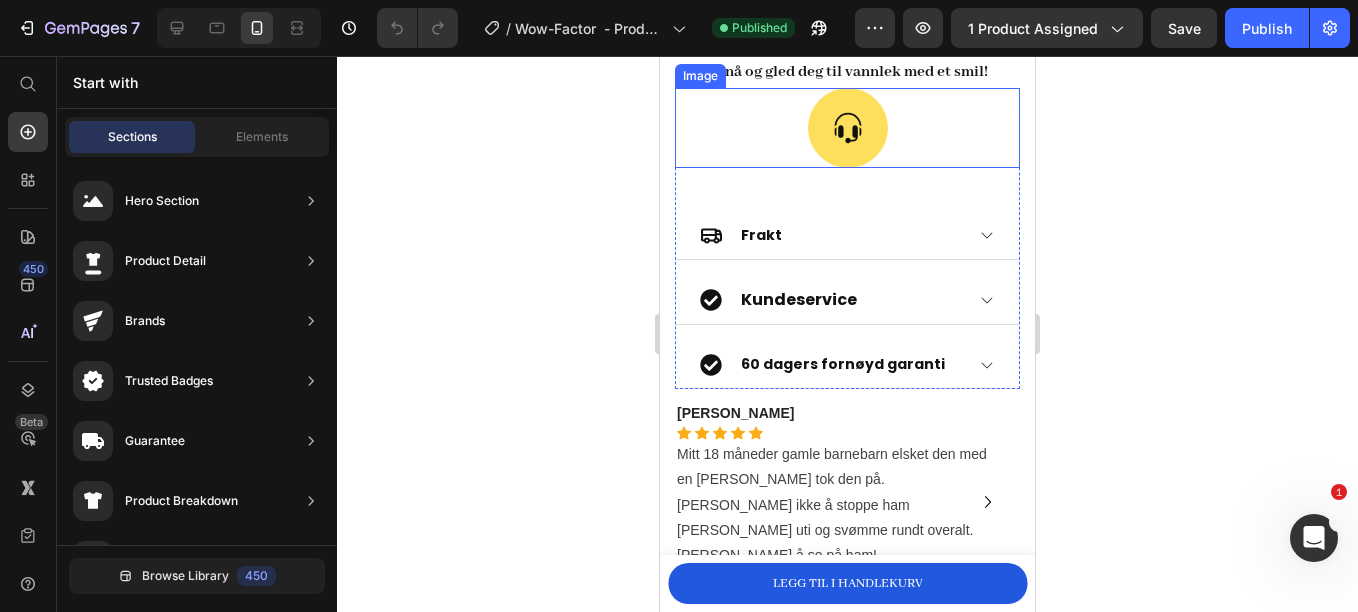 click at bounding box center (847, 128) 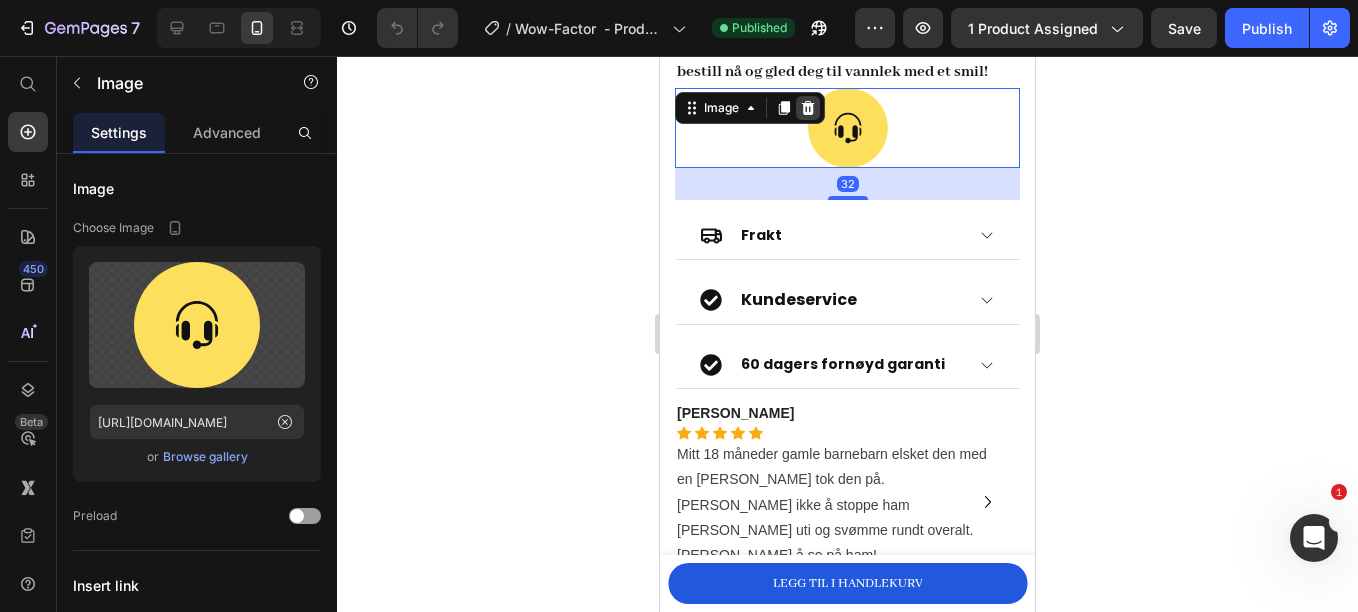 click 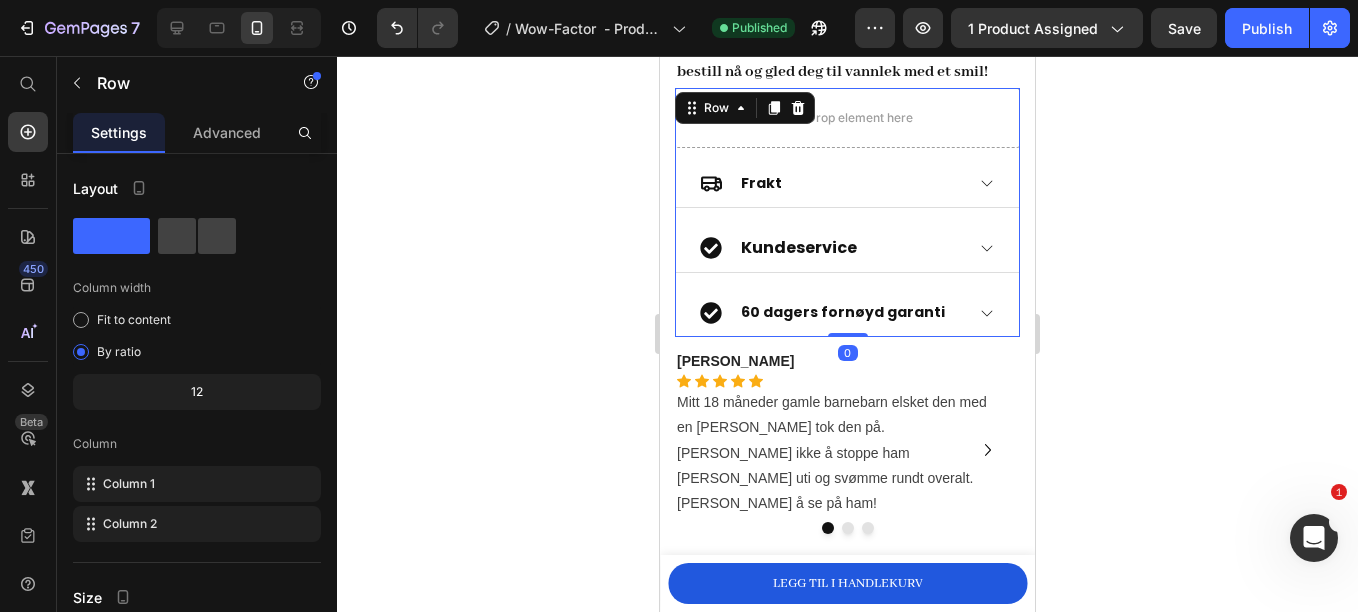click on "Drop element here
Frakt
Kundeservice
60 dagers fornøyd garanti Accordion Row   0" at bounding box center (847, 213) 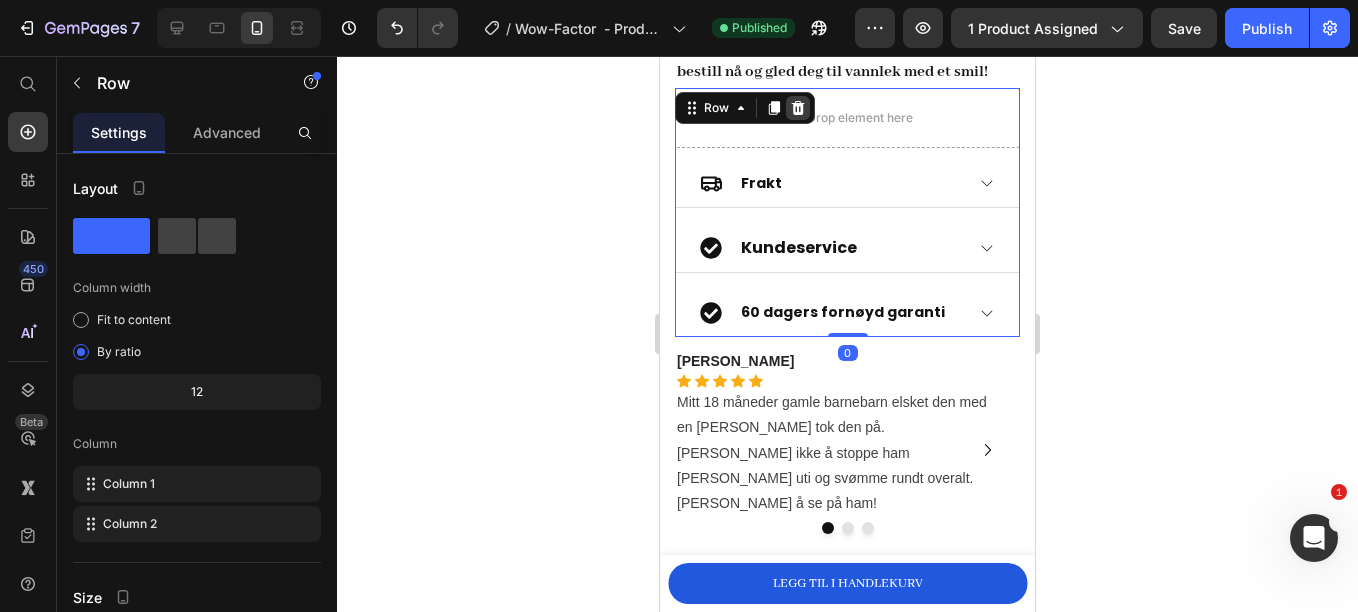 click 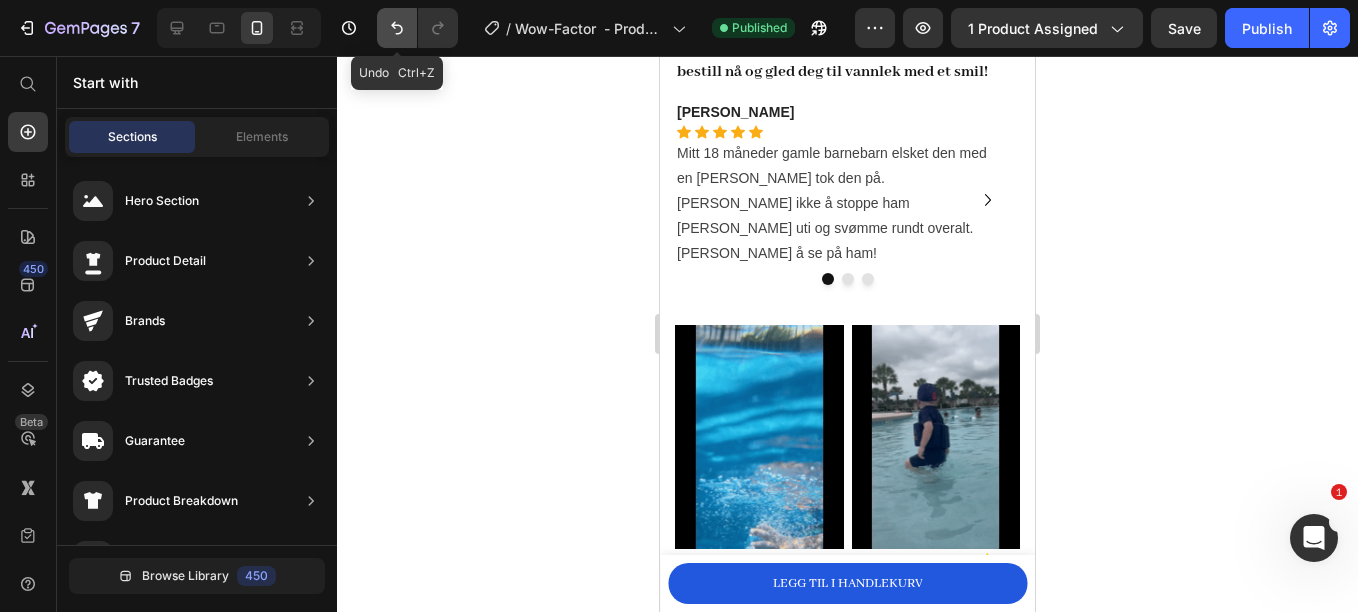 click 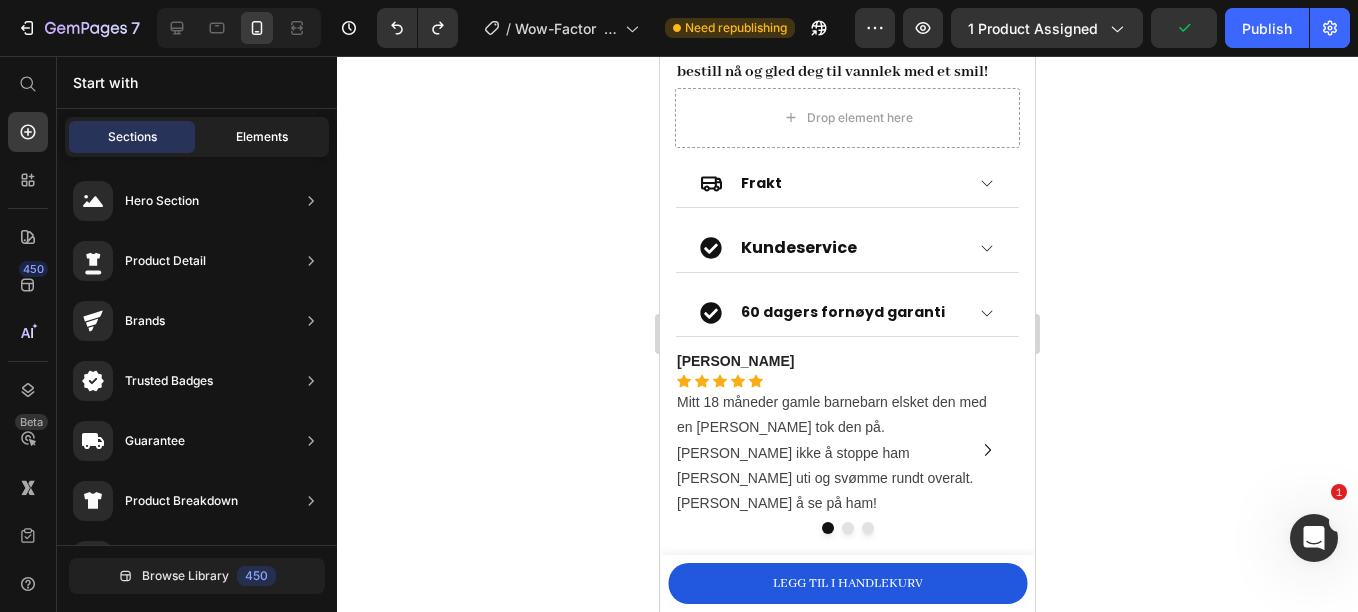 click on "Elements" at bounding box center [262, 137] 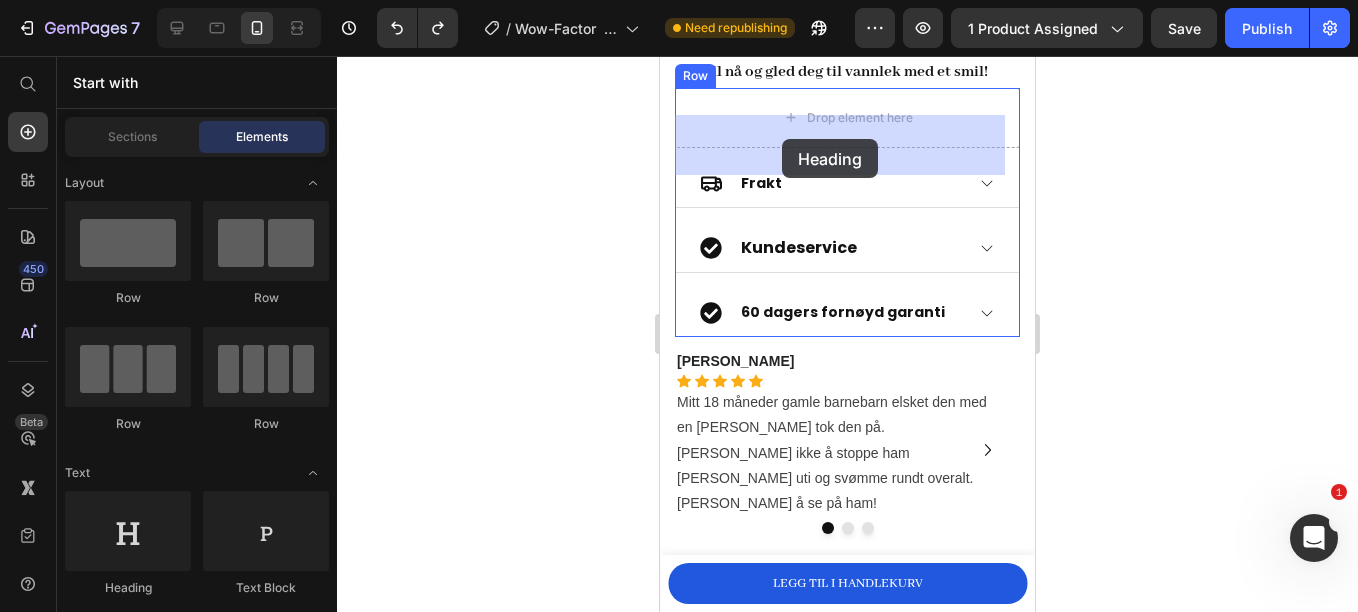 drag, startPoint x: 815, startPoint y: 589, endPoint x: 782, endPoint y: 139, distance: 451.20837 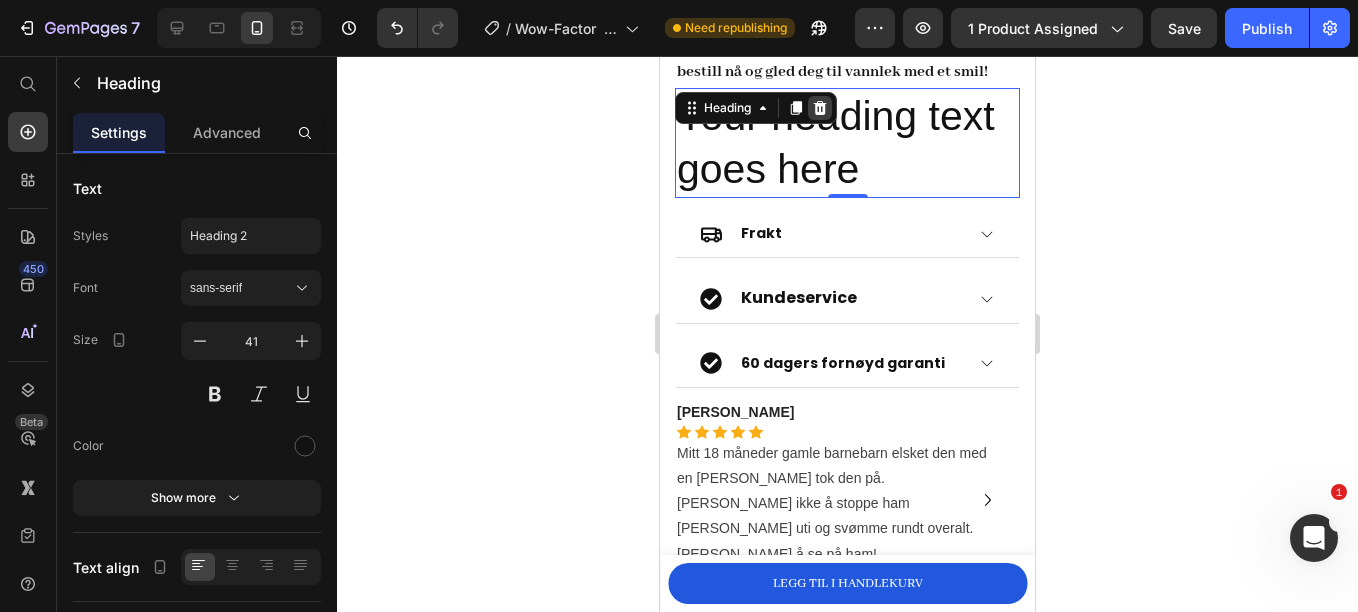 click 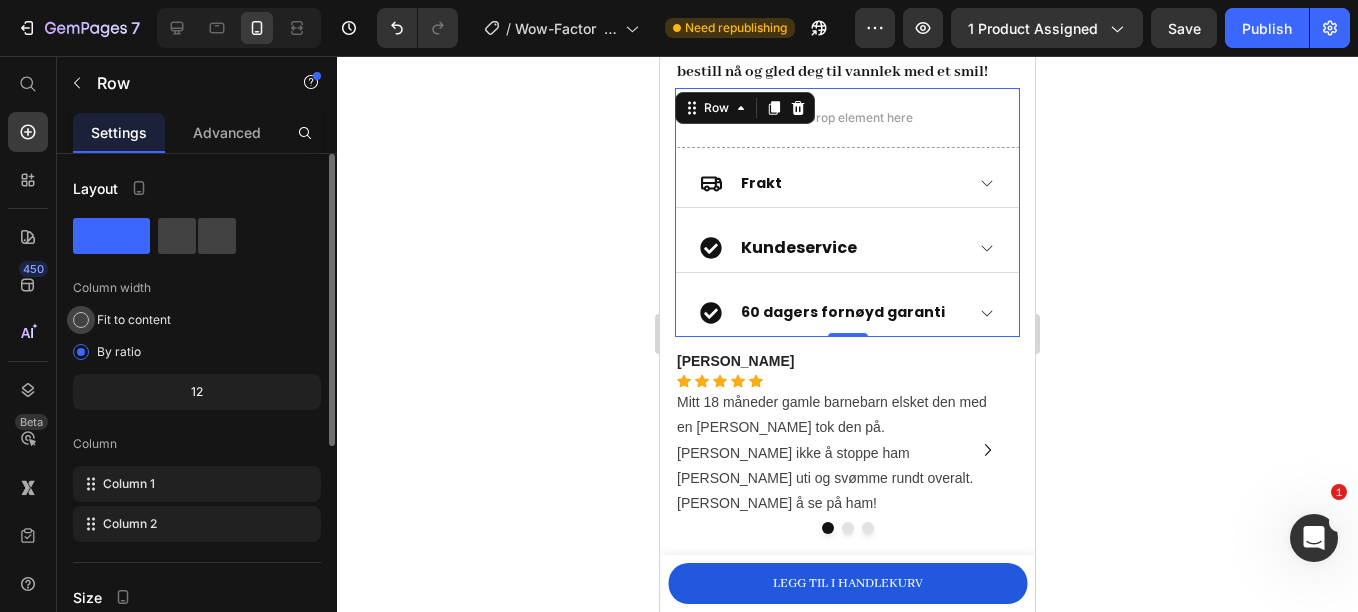 click on "Fit to content" at bounding box center [134, 320] 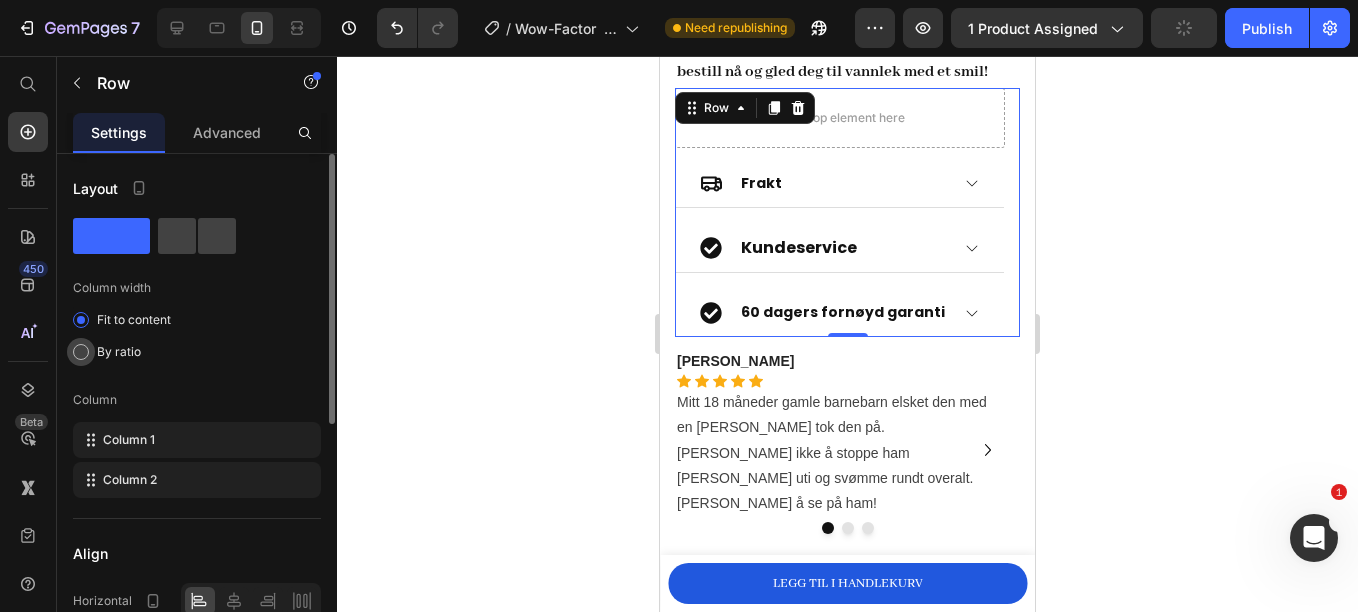 click on "By ratio" 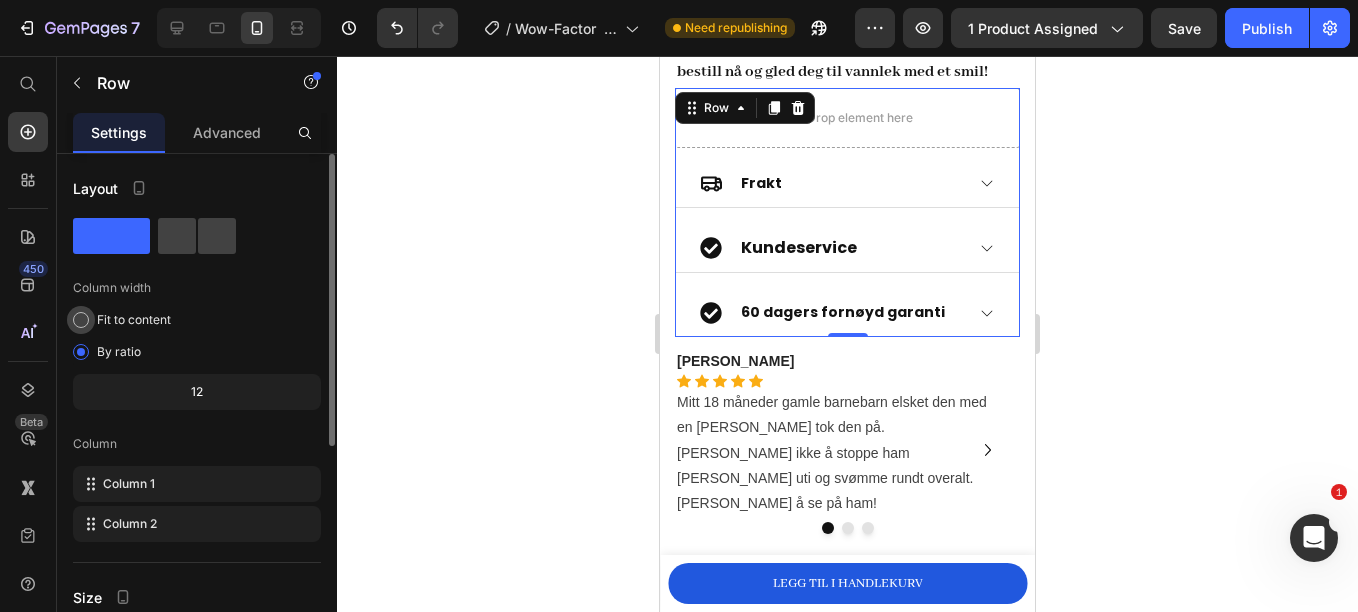 click on "Fit to content" at bounding box center (134, 320) 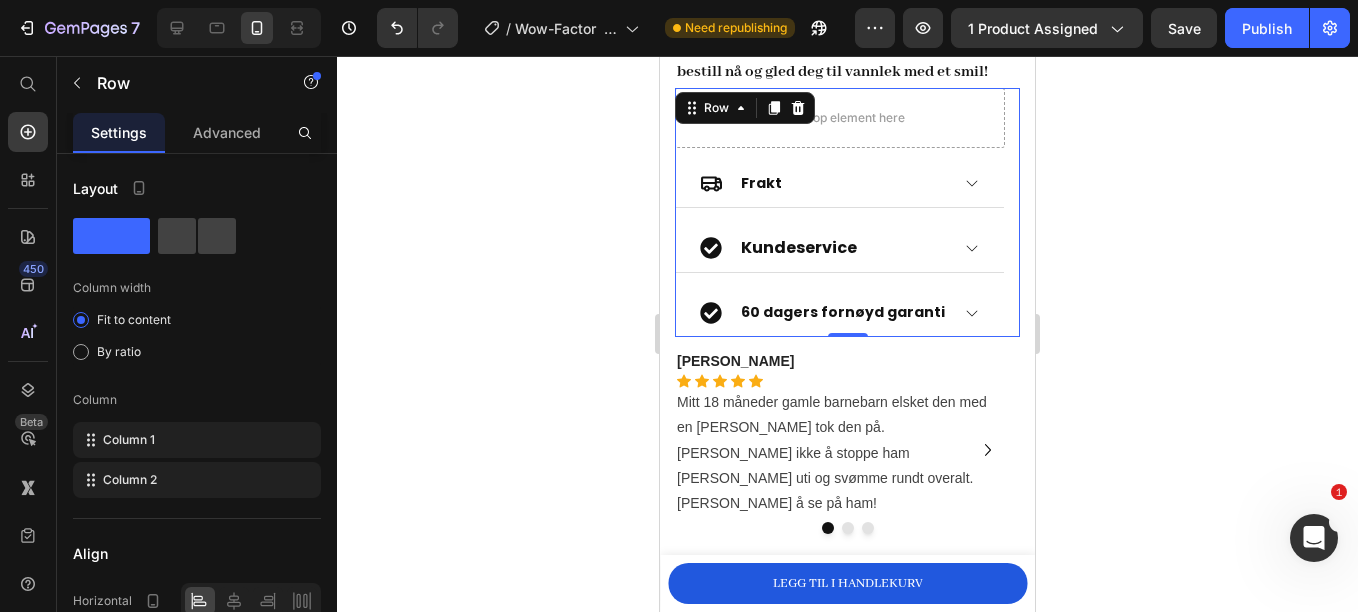 click 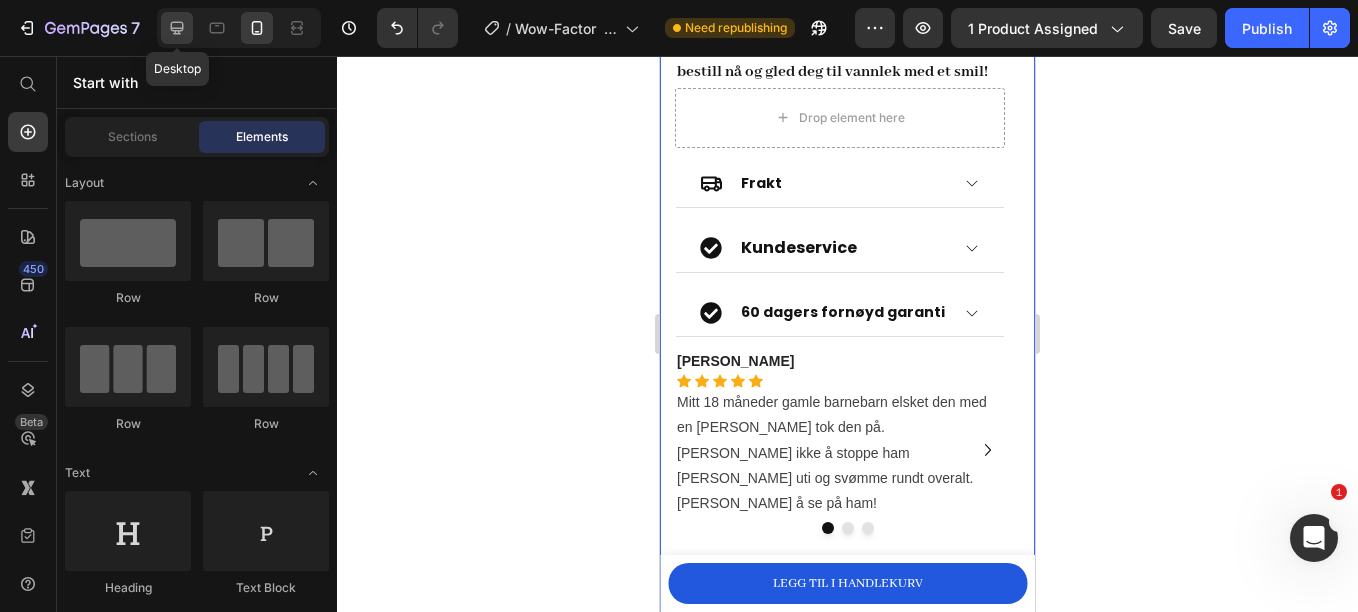 click 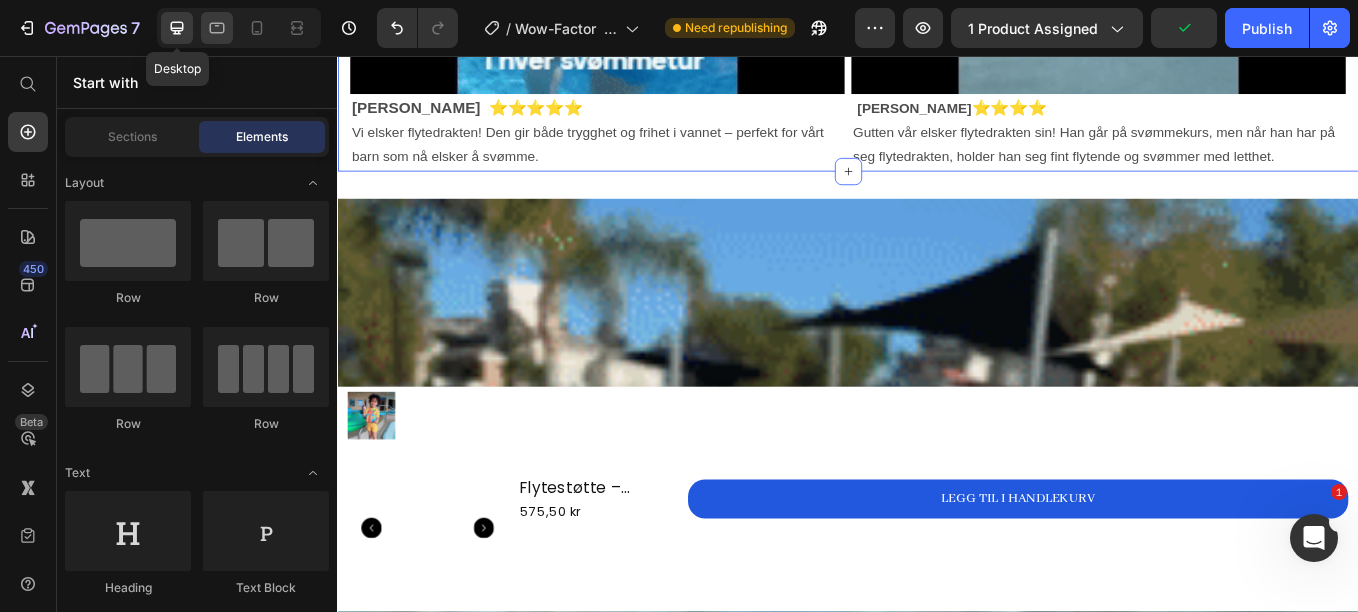 scroll, scrollTop: 1681, scrollLeft: 0, axis: vertical 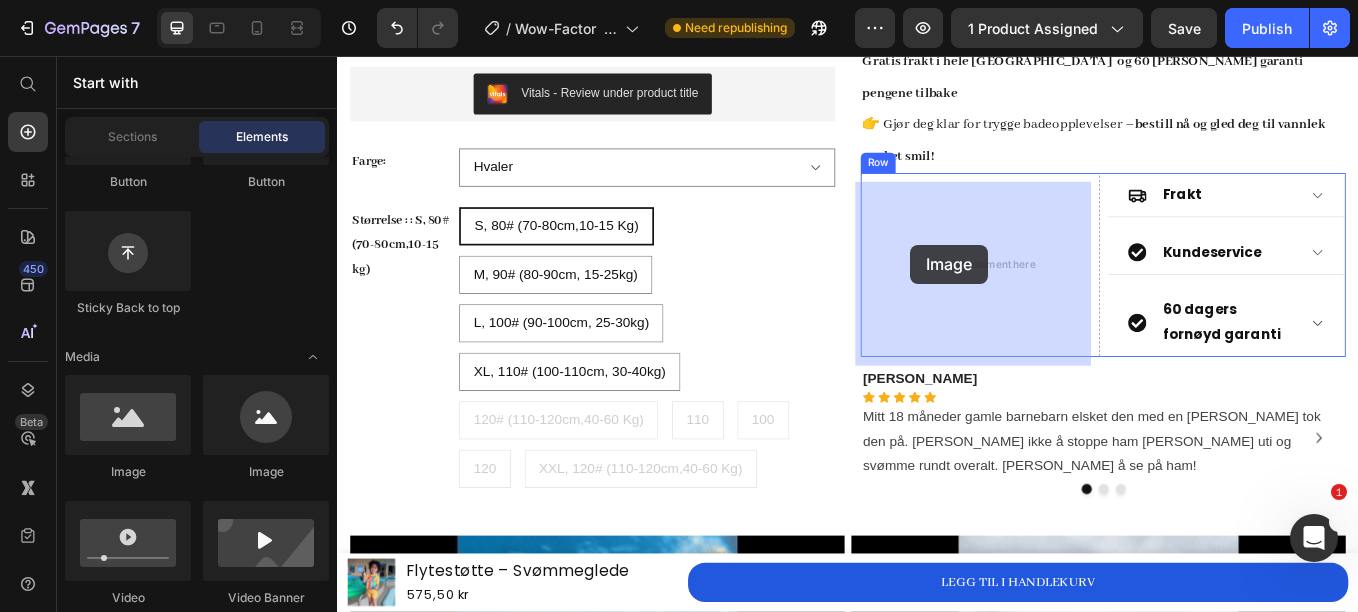drag, startPoint x: 775, startPoint y: 295, endPoint x: 1011, endPoint y: 276, distance: 236.7636 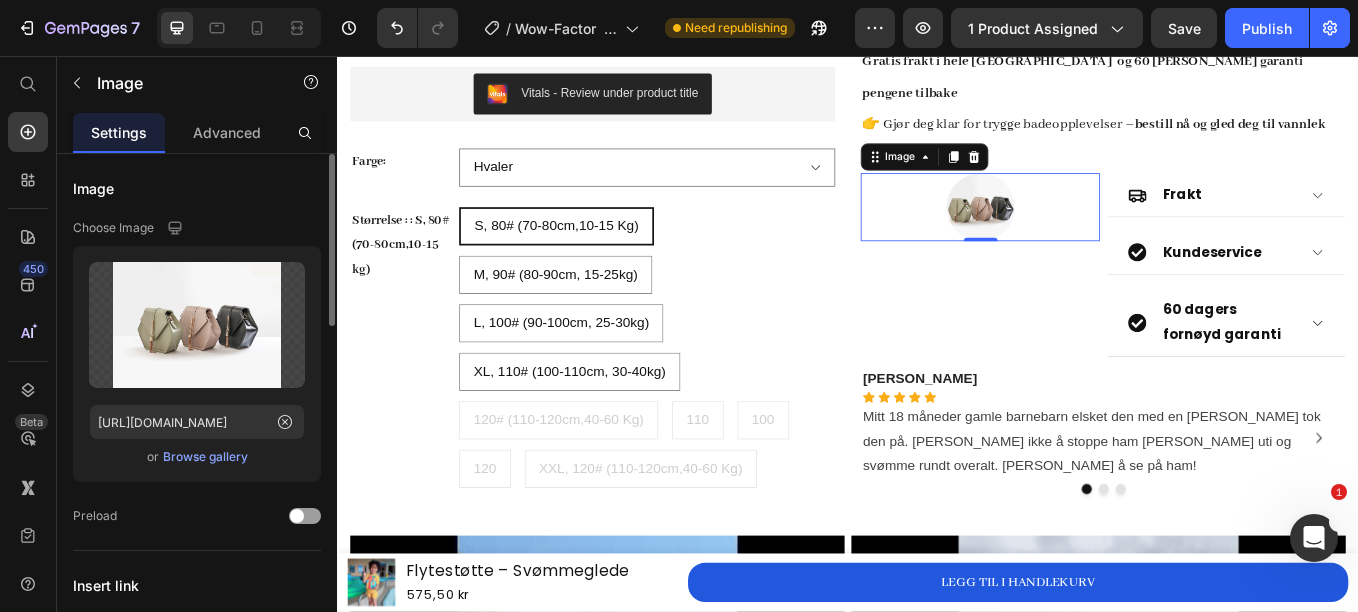 click on "Browse gallery" at bounding box center [205, 457] 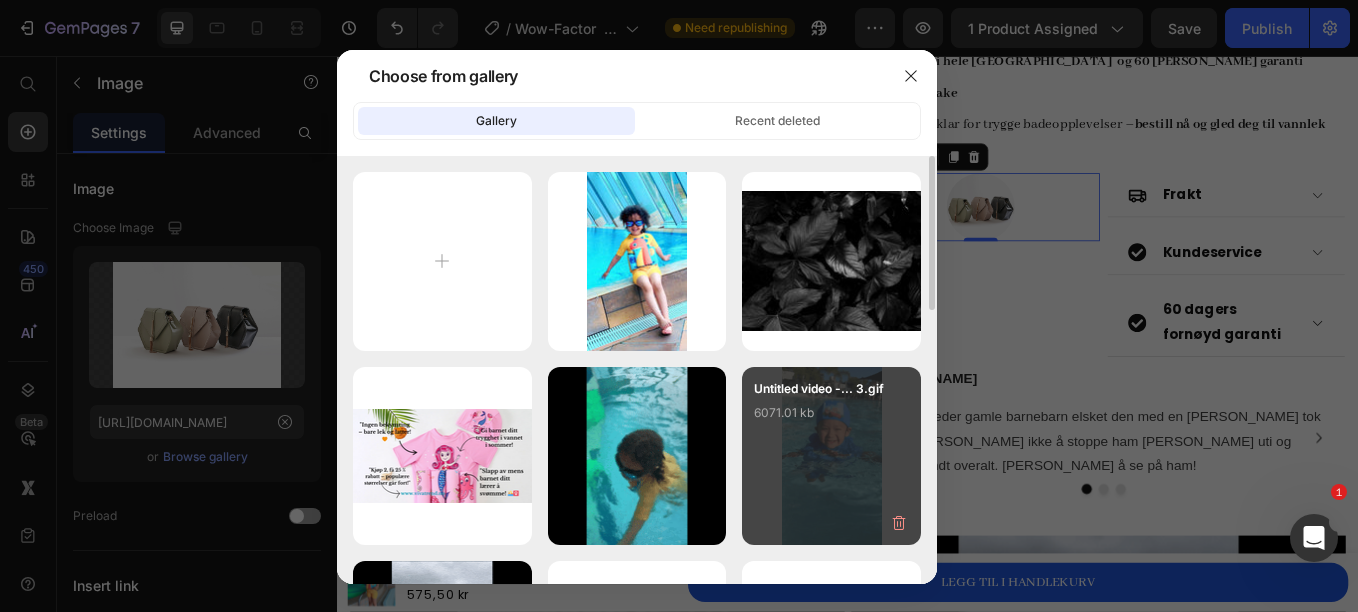 click on "Untitled video -... 3.gif 6071.01 kb" at bounding box center [831, 419] 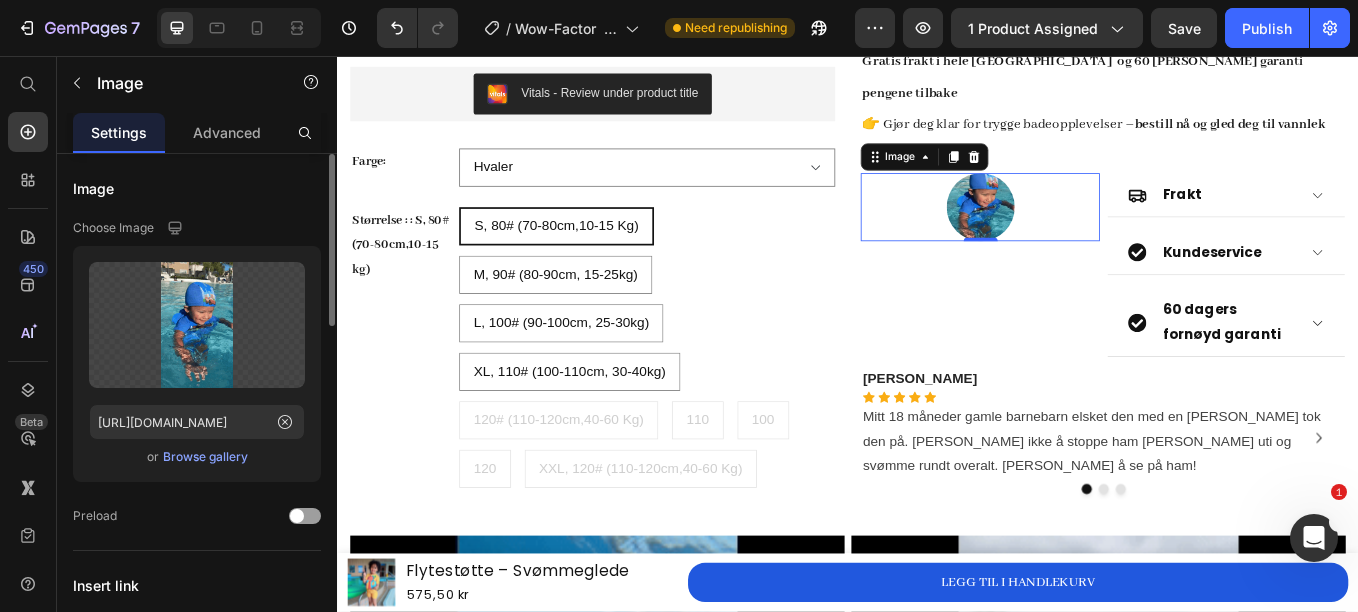 click on "Browse gallery" at bounding box center (205, 457) 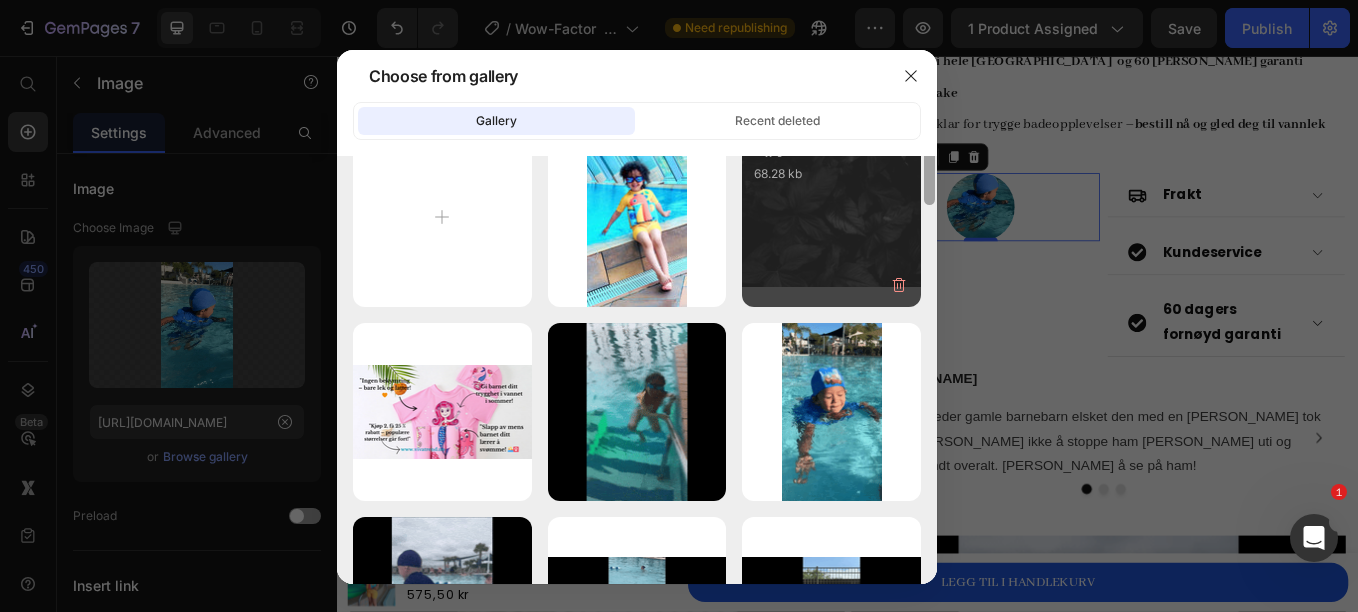scroll, scrollTop: 0, scrollLeft: 0, axis: both 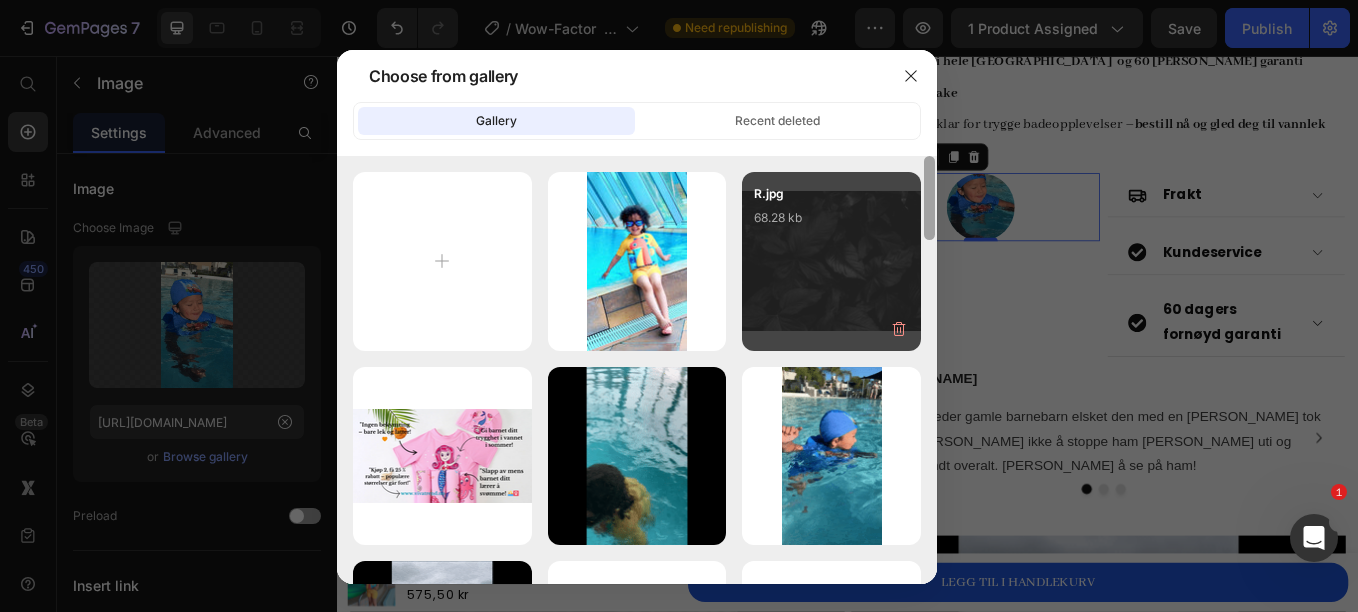 drag, startPoint x: 929, startPoint y: 291, endPoint x: 904, endPoint y: 237, distance: 59.5063 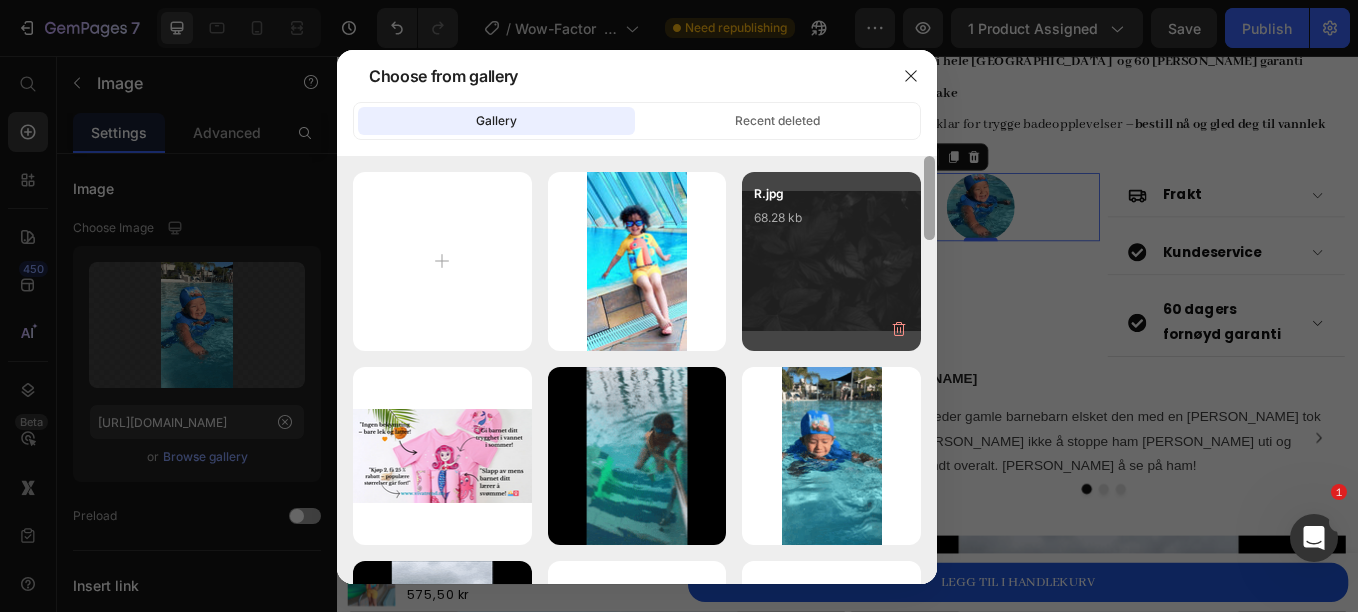 click on "0e0f6e24-a5d6-4...51.jpeg 297.64 kb R.jpg 68.28 kb bilde annonse 3.png 953.35 kb Untitled video -... 7.gif 2741.76 kb Untitled video -... 3.gif 6071.01 kb Untitled video -... 5.gif 4695.21 kb Untitled video -...1).gif 4895.67 kb Untitled video -...mp.gif 4019.03 kb MostlySunnyDay[1].png 3.59 kb Skjermbilde_1-6...no.jpeg 198.33 kb 5b2b30b8ed1947be...e3.jpg 65.04 kb e7e424adb3164705...1).jpg 109.02 kb eecd4c3858064253...ec.jpg 116.44 kb 5b5e5f256b87485a...1).jpg 95.59 kb 0c4f9b33842f43b7...1).jpg 115.83 kb d9dc5800a4454b13...54.jpg 259.31 kb Dark Green and L...Ad.png 1656.76 kb Leken trygghet h...en.png 1034.24 kb img115.png 186.38 kb img114.png 161.78 kb img113.png 170.48 kb img112.png 162.23 kb 9443c030-6345-4...d4.jpeg 231.08 kb 38703e0a-4658-4...61.jpeg 200.76 kb www.vivatrend.no.png 1284.99 kb 02a61525-9741-4...3b.jpeg 219.07 kb d_d-10154_default_1.webp 525.92 kb Payments (6).png 23.20 kb Skjermbilde_16-...om.jpeg 52.60 kb Skjermbilde_16-...om.jpeg 20.43 kb Skjermbilde_16-...om.jpeg 8.12 kb 25.63 kb" at bounding box center [637, 370] 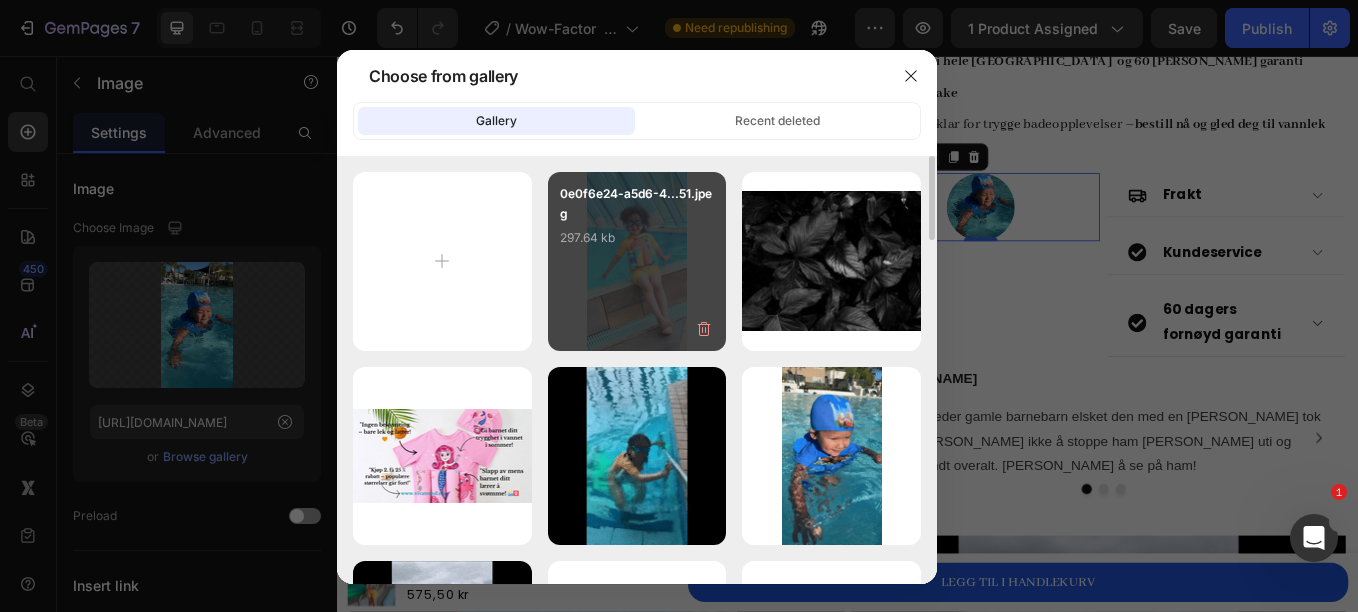 click on "0e0f6e24-a5d6-4...51.jpeg 297.64 kb" at bounding box center [637, 224] 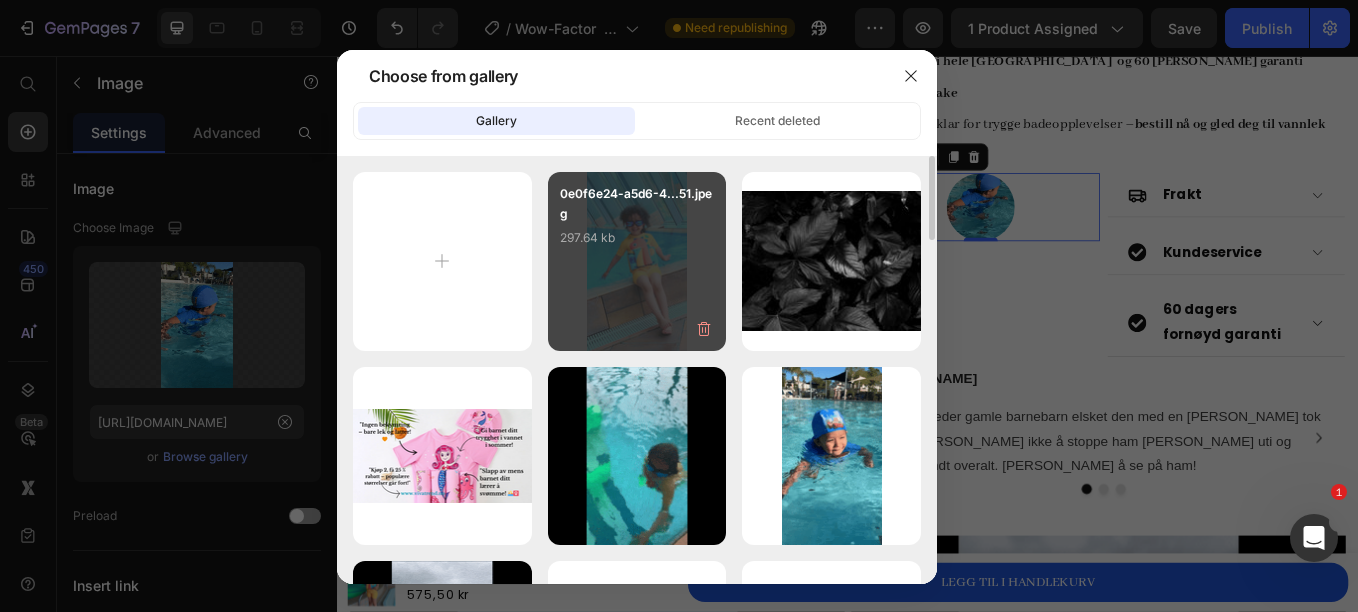 type on "https://cdn.shopify.com/s/files/1/0680/9373/9207/files/gempages_546006082976220321-8aad6eb2-fe4e-41bc-877f-2d5db8ff7214.jpg" 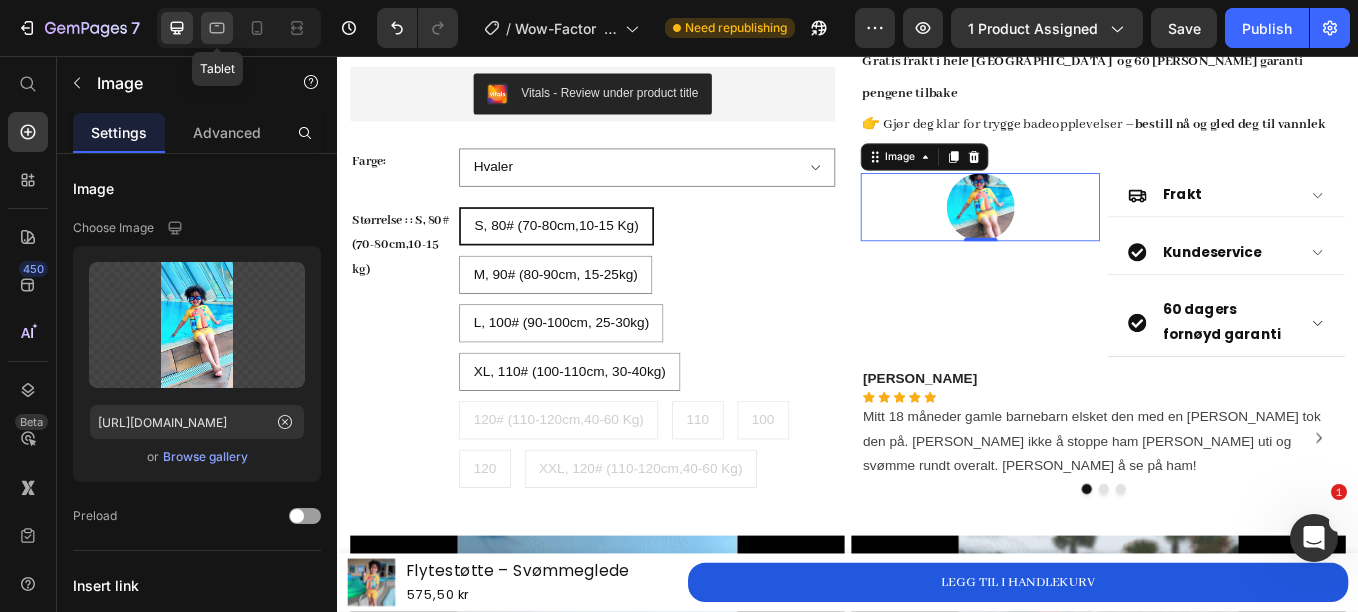 click 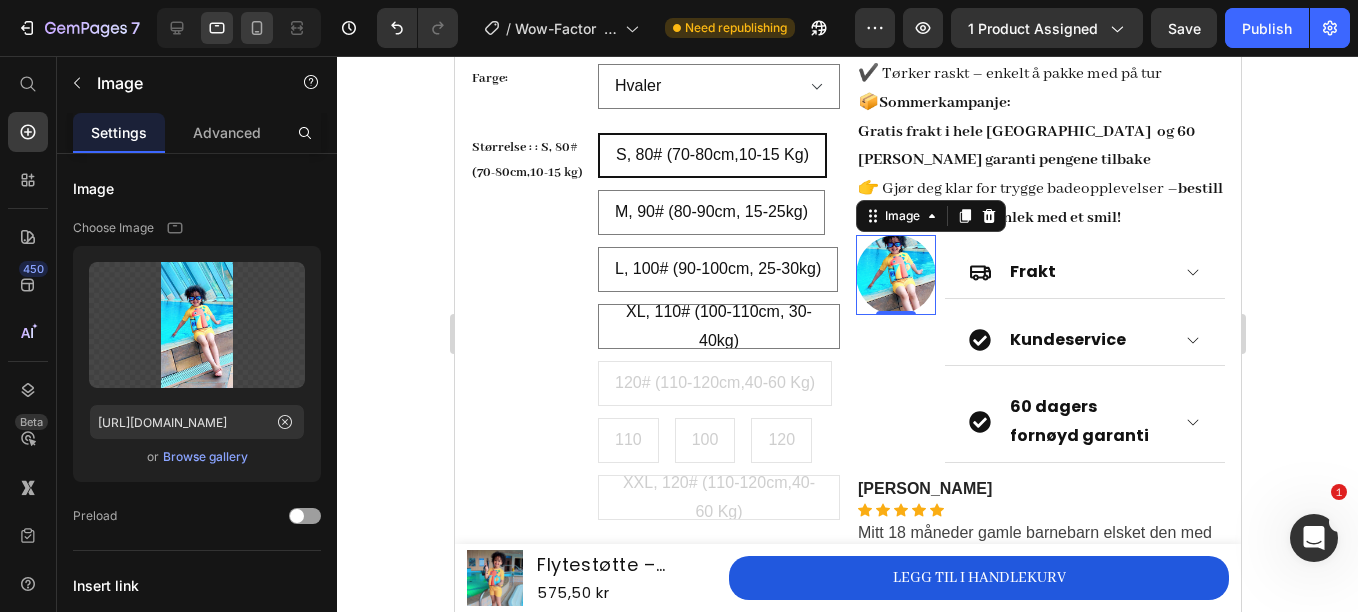 click 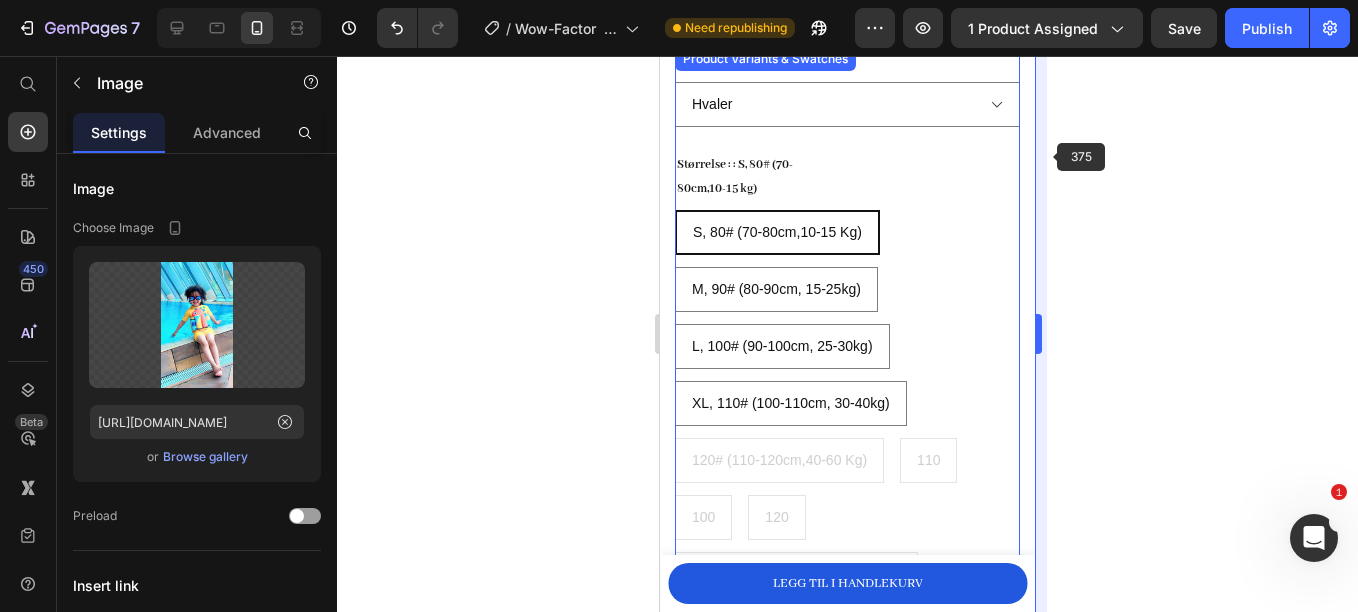 scroll, scrollTop: 2142, scrollLeft: 0, axis: vertical 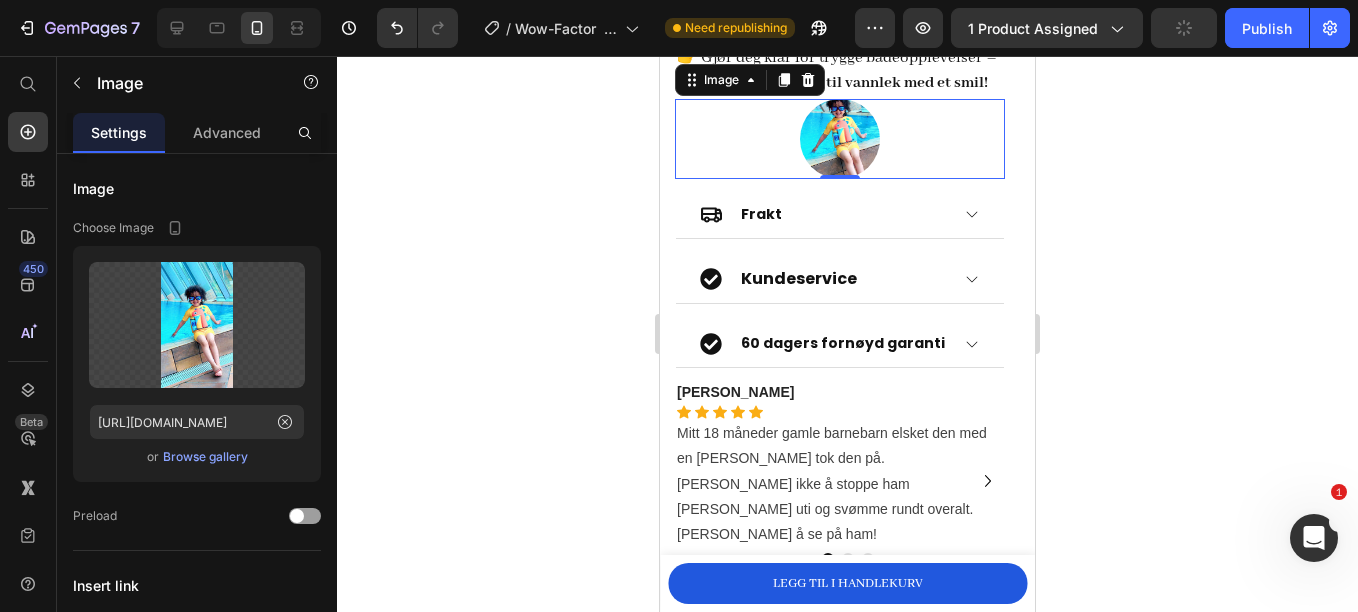 click 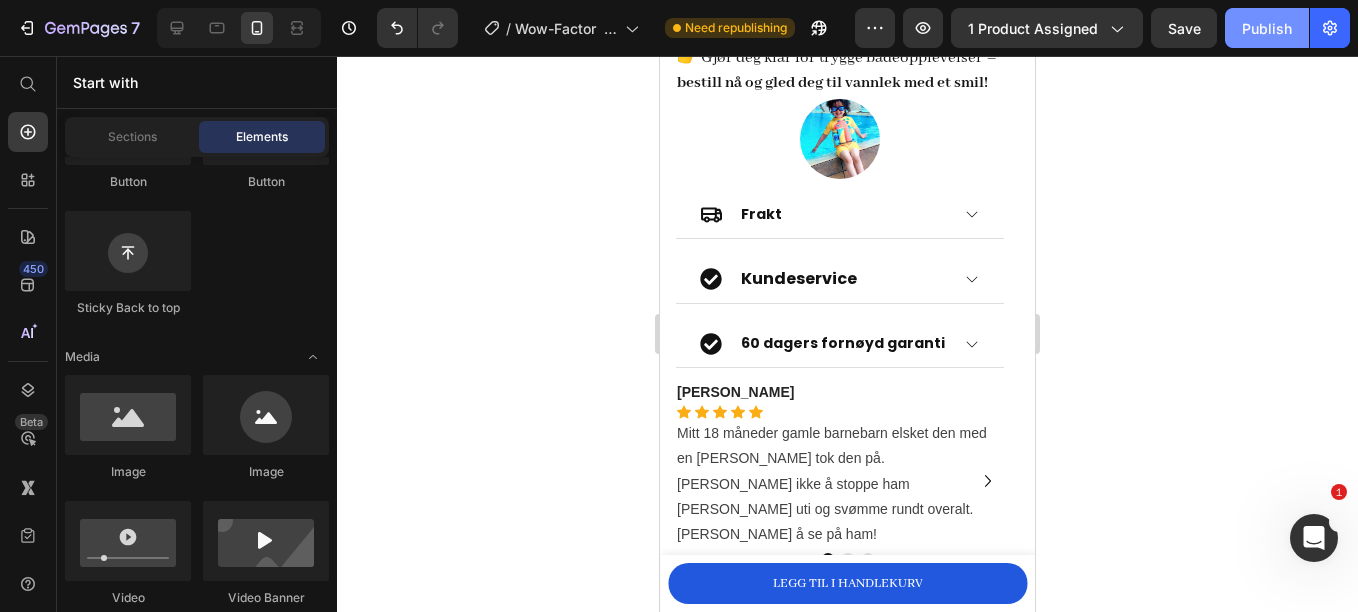 click on "Publish" at bounding box center [1267, 28] 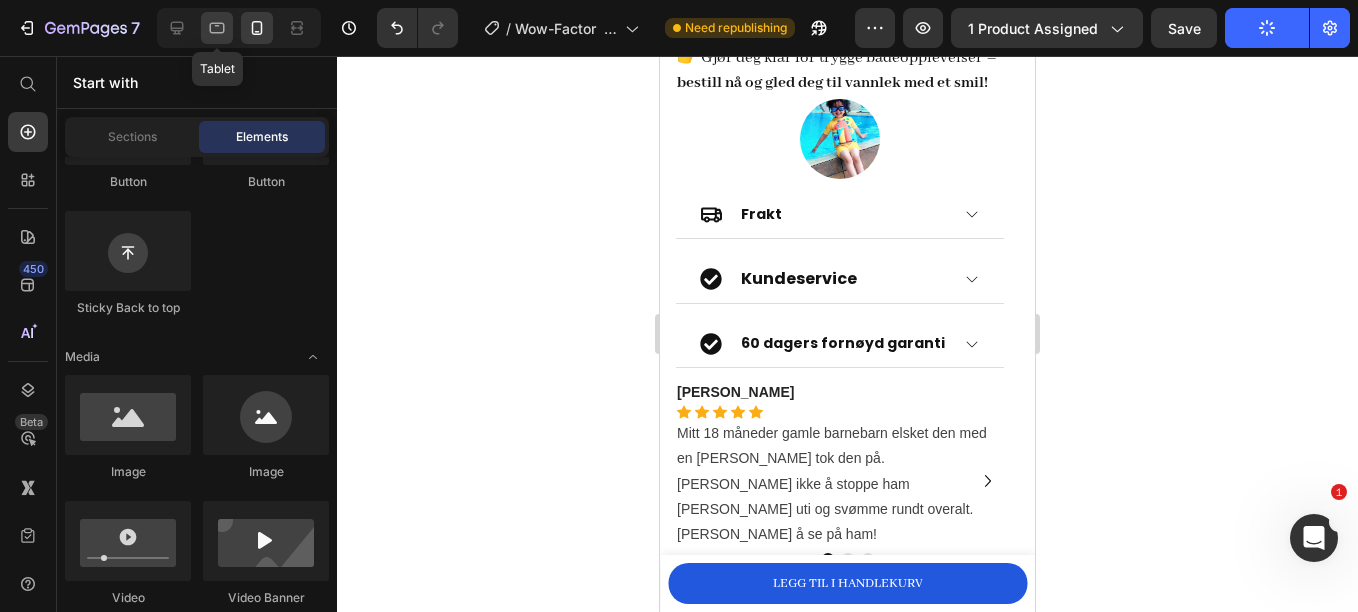 click 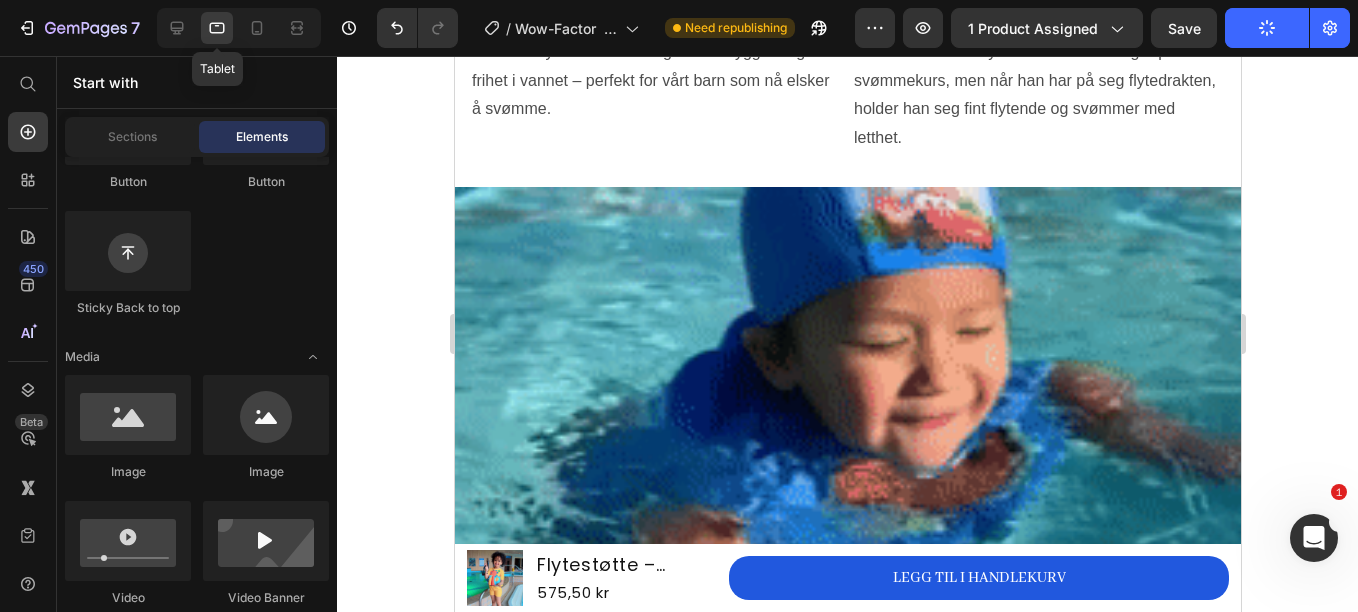 scroll, scrollTop: 2062, scrollLeft: 0, axis: vertical 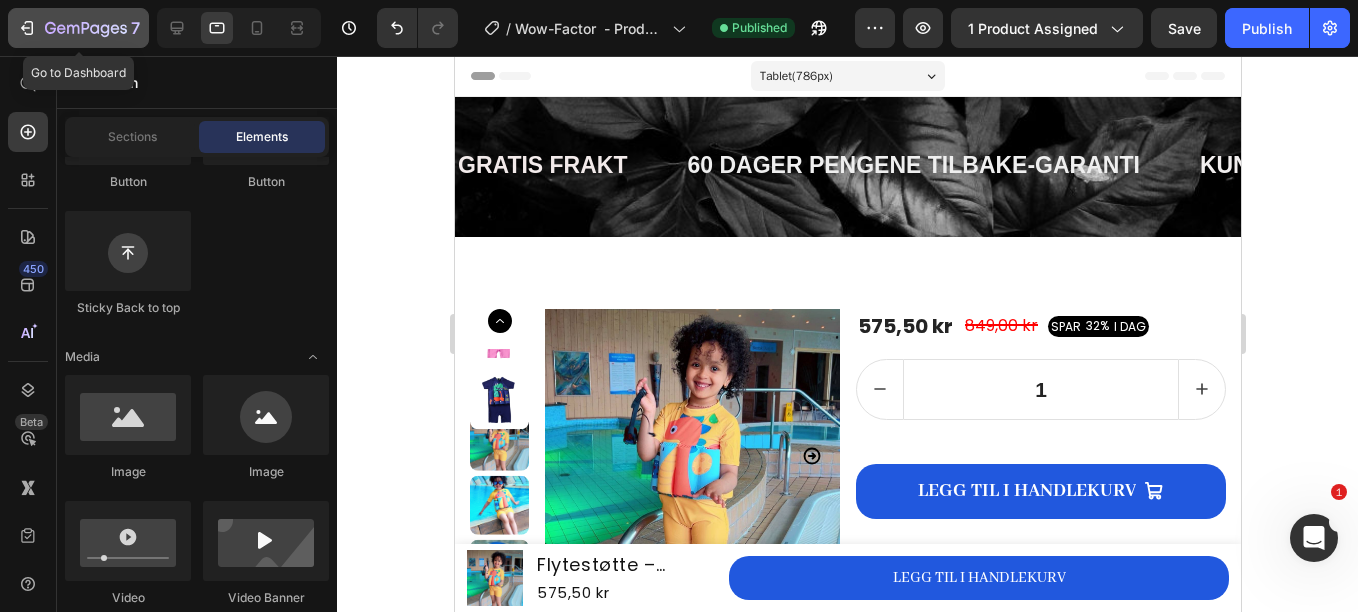 click 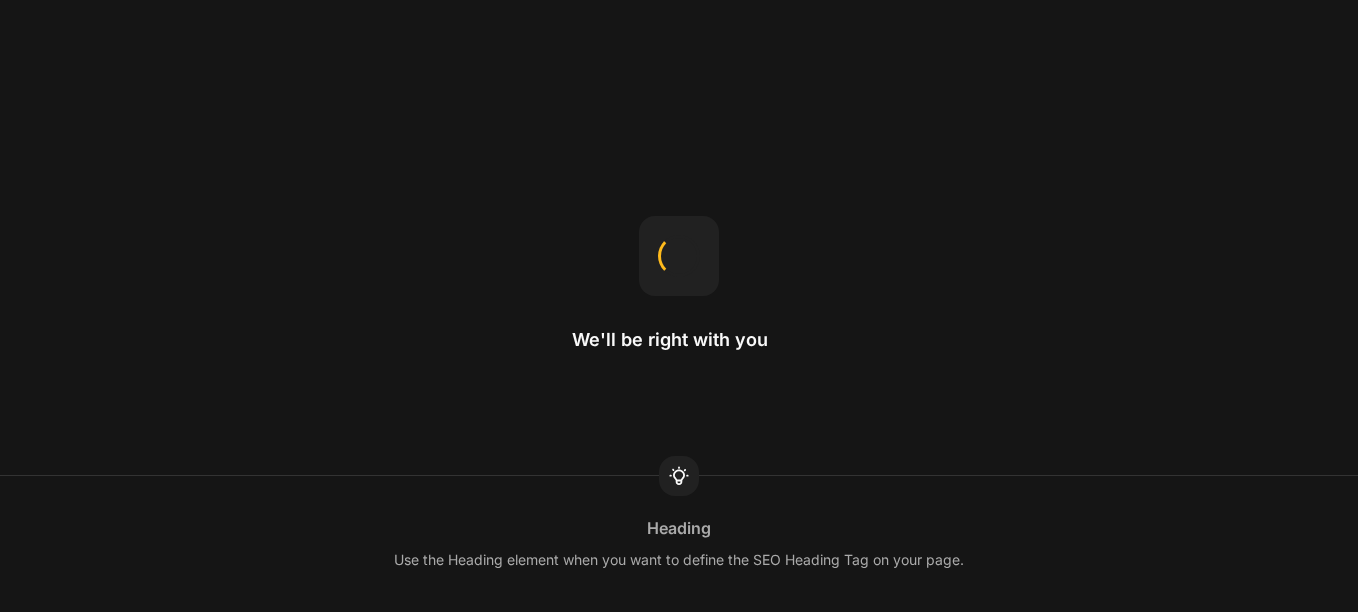 scroll, scrollTop: 0, scrollLeft: 0, axis: both 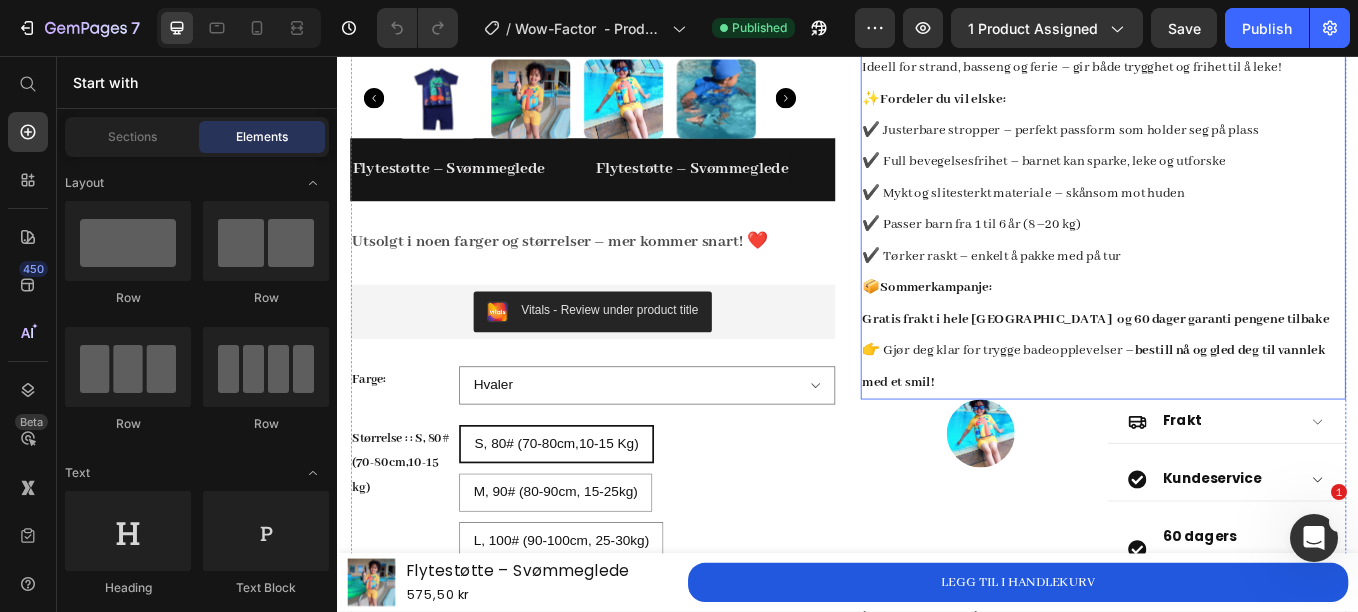 click on "✔️ Tørker raskt – enkelt å pakke med på tur" at bounding box center (1106, 292) 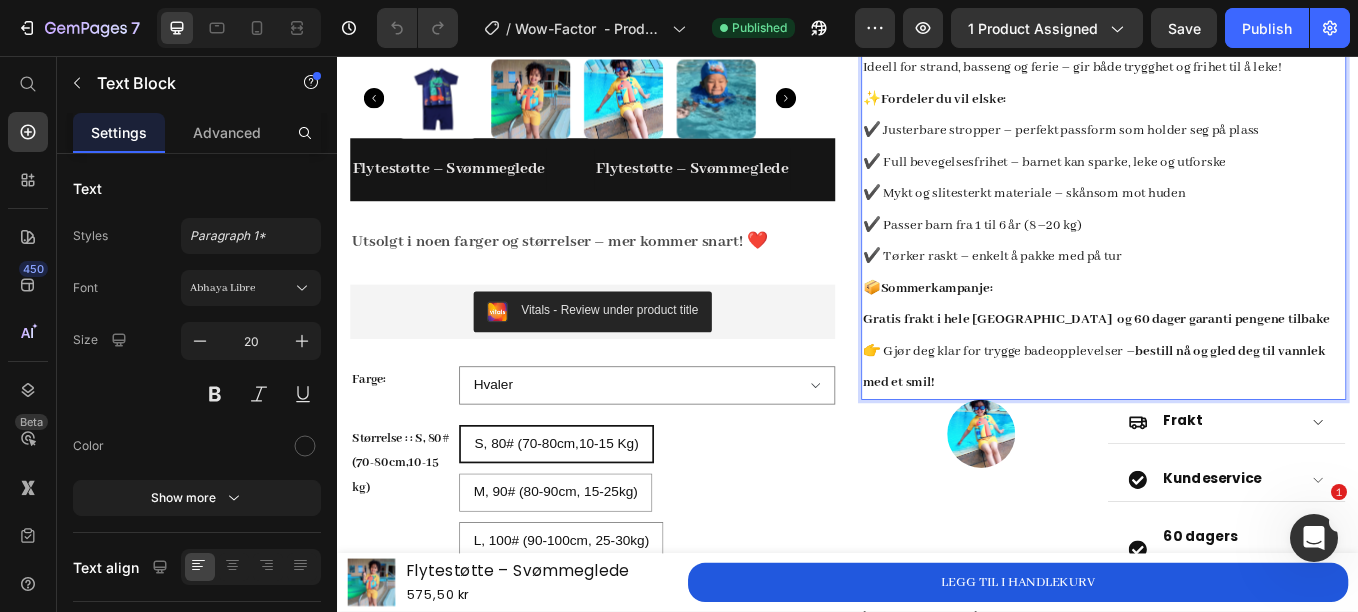 click on "✔️ Passer barn fra 1 til 6 år (8–20 kg)" at bounding box center [1082, 255] 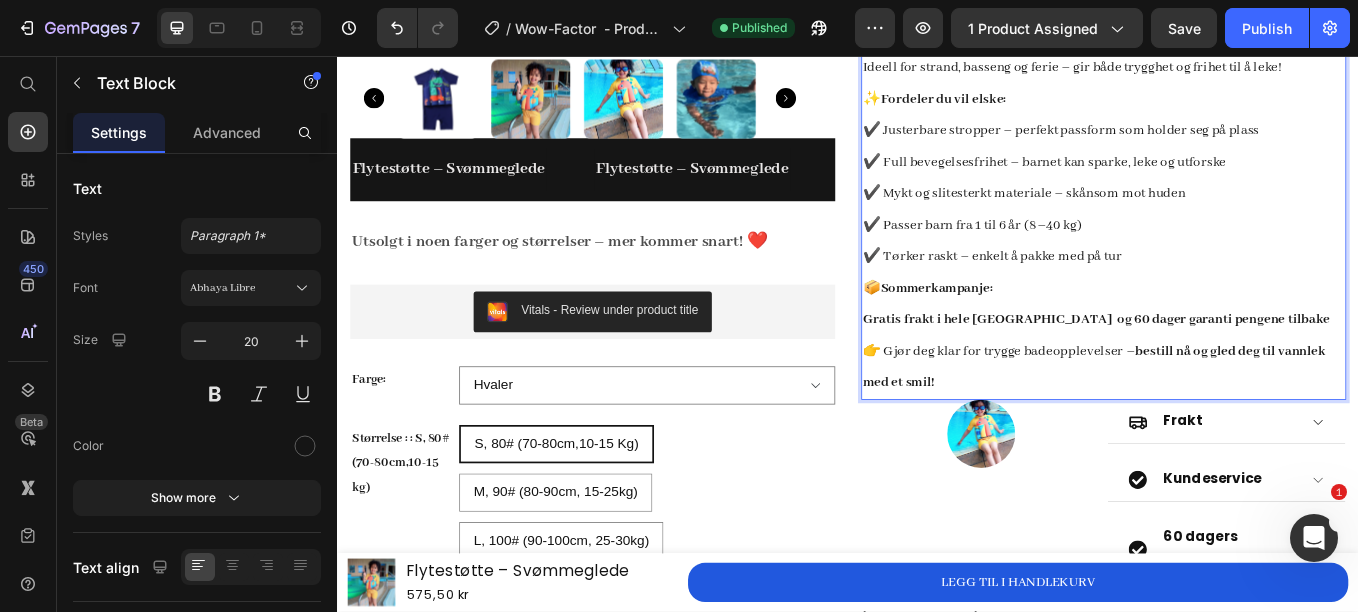 click on "✔️ Passer barn fra 1 til 6 år (8–40 kg)" at bounding box center (1082, 255) 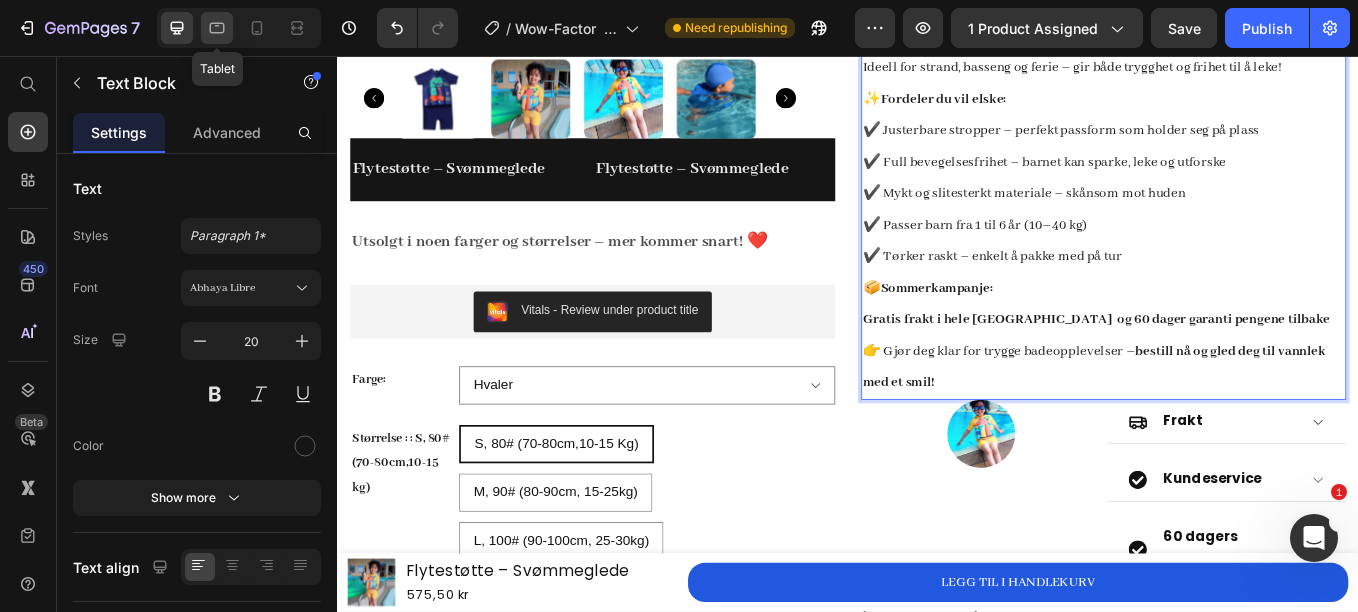 click 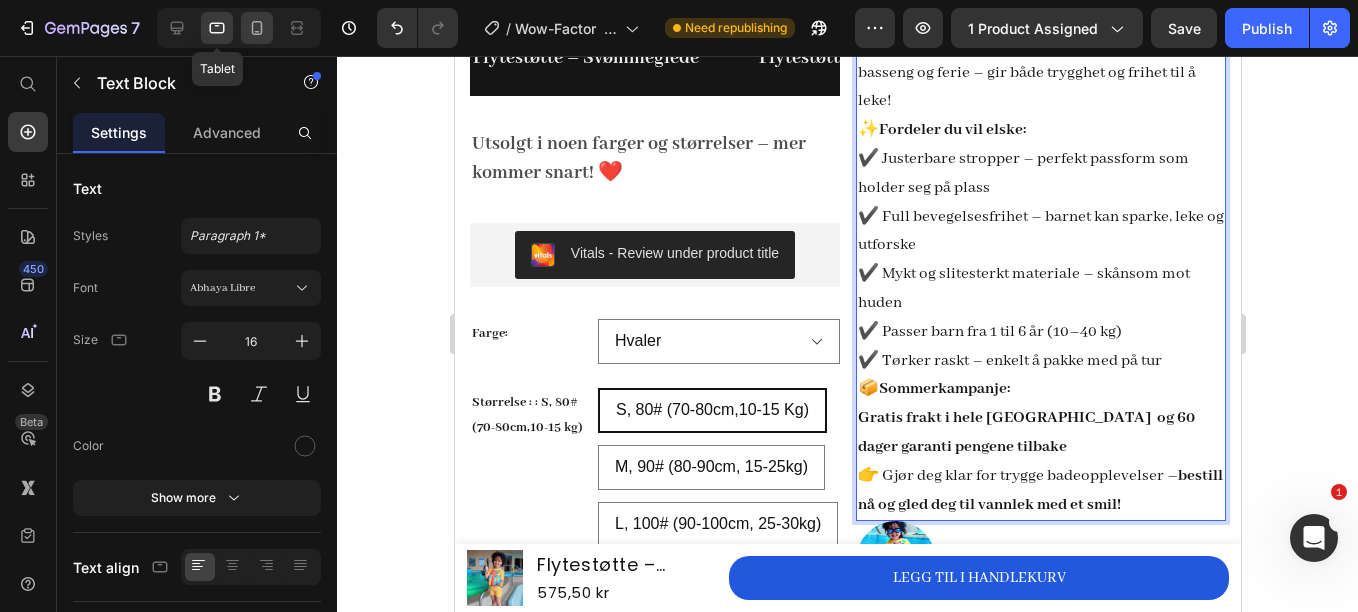 click 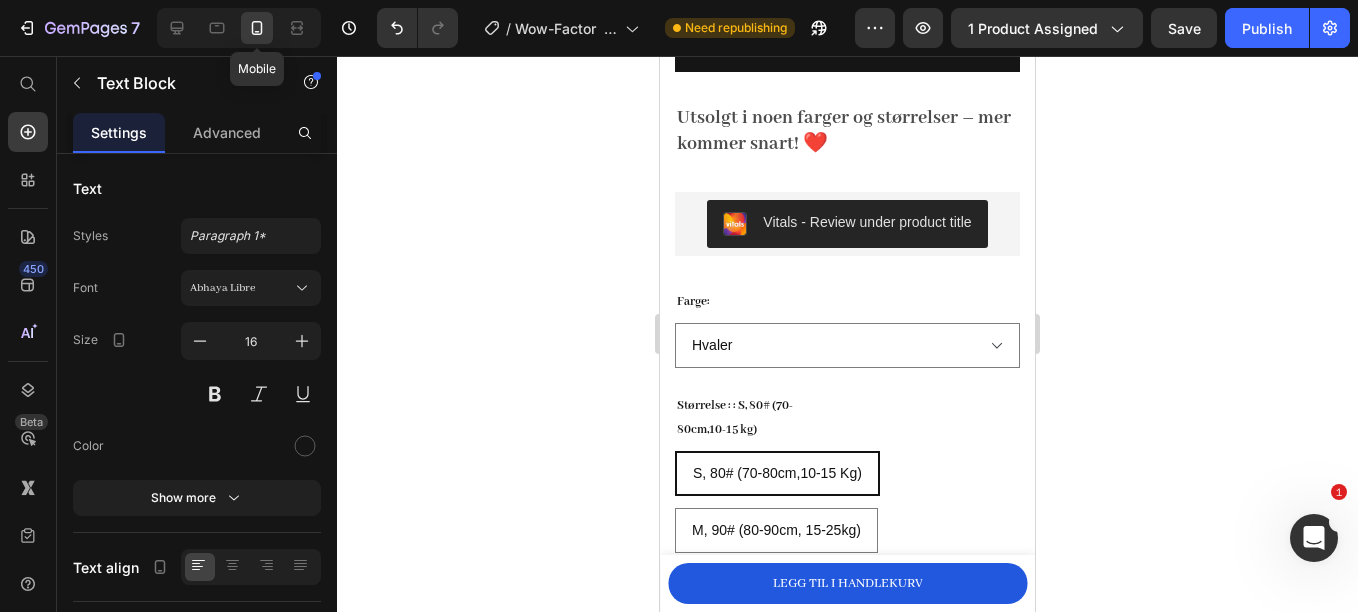 type on "14" 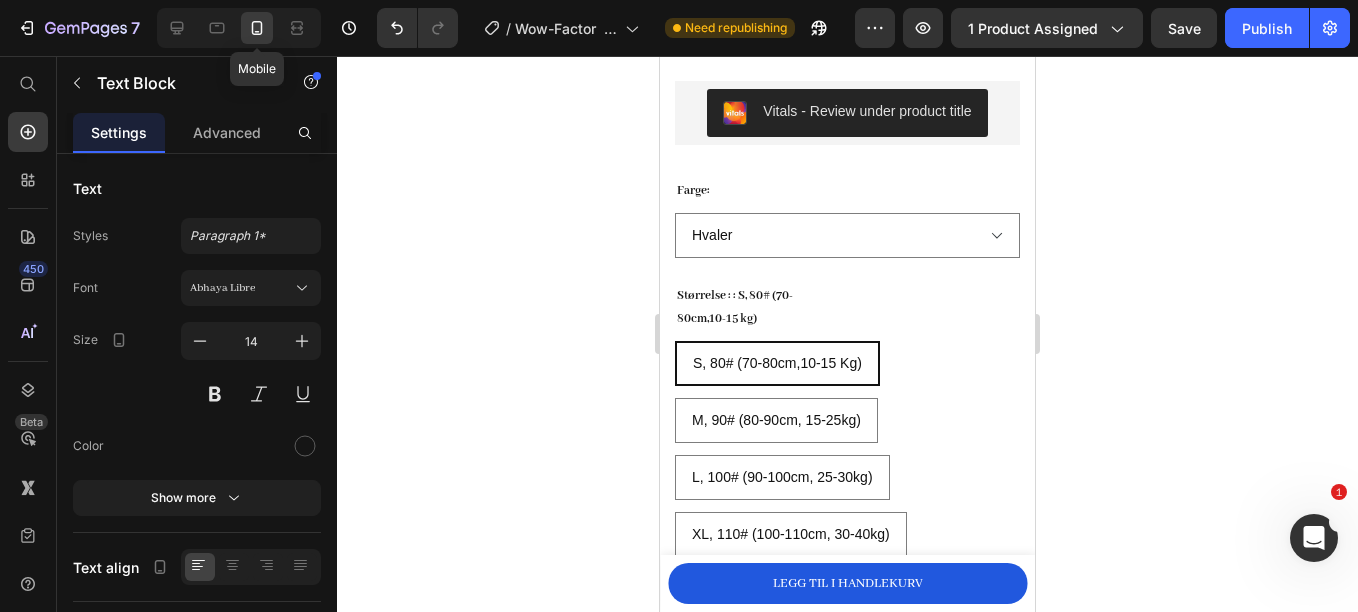 scroll, scrollTop: 1637, scrollLeft: 0, axis: vertical 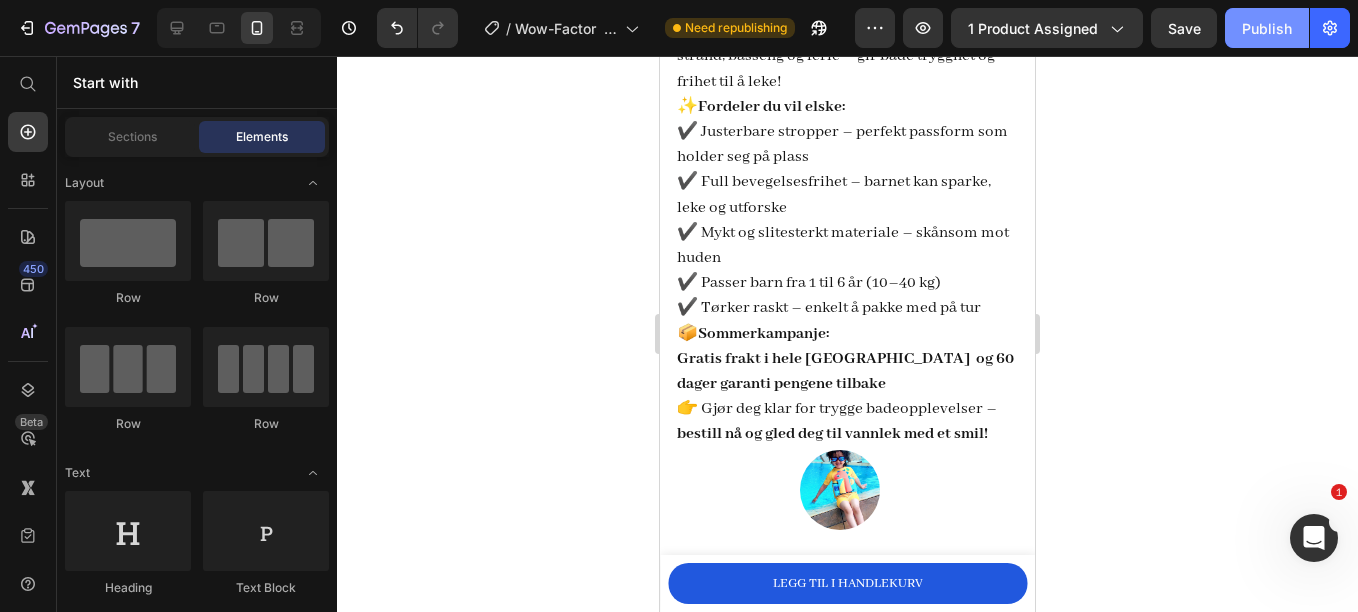 click on "Publish" at bounding box center [1267, 28] 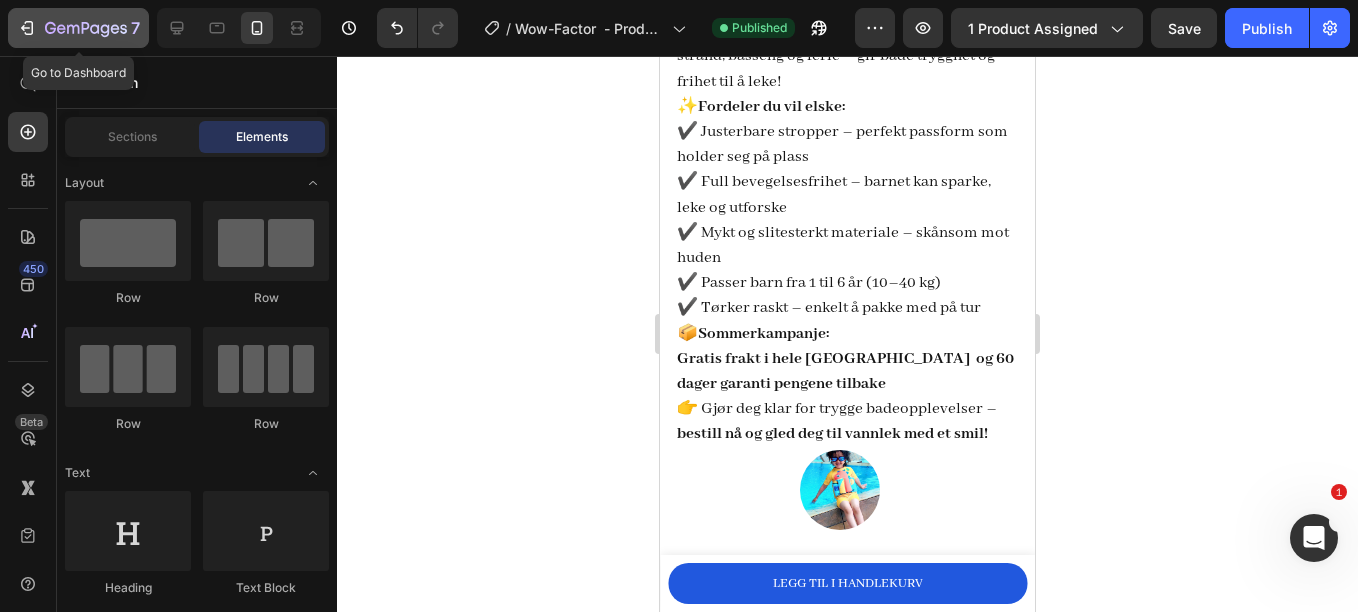 click 